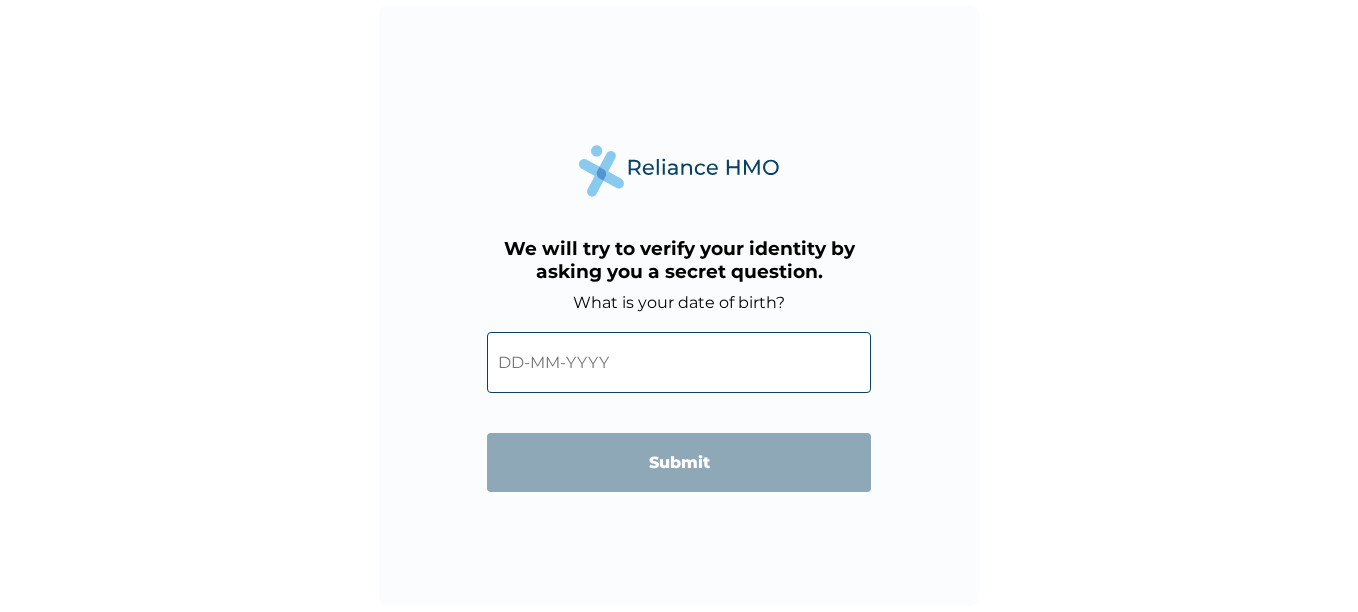 scroll, scrollTop: 0, scrollLeft: 0, axis: both 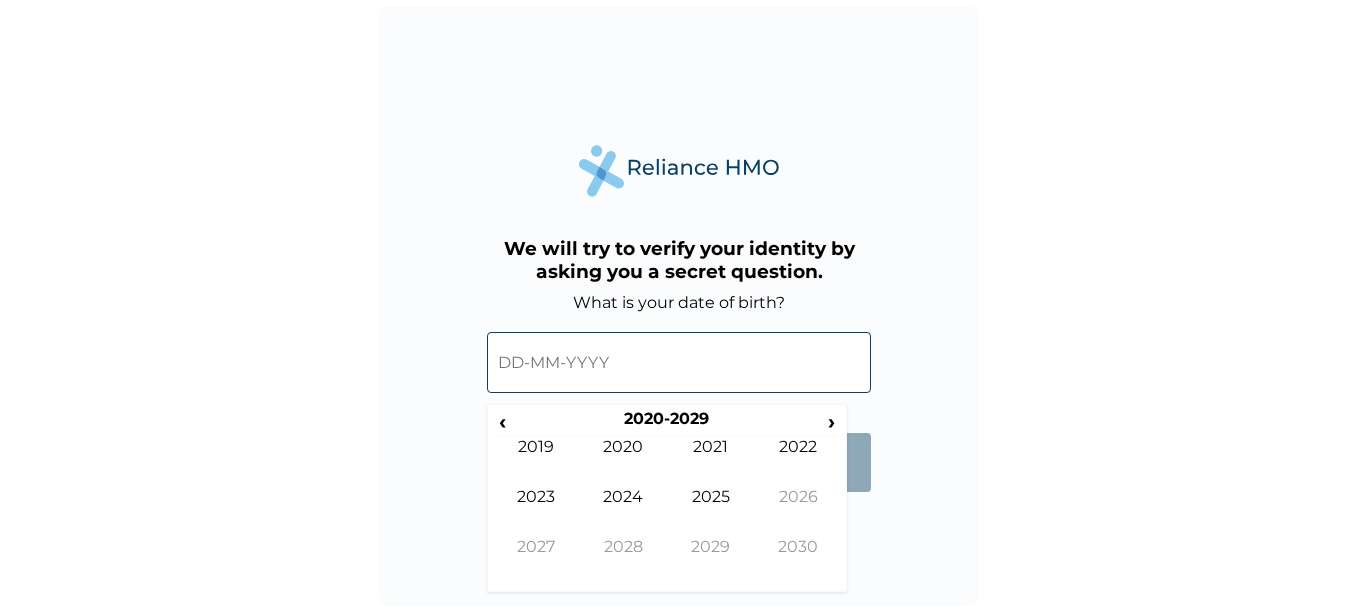 click at bounding box center [679, 362] 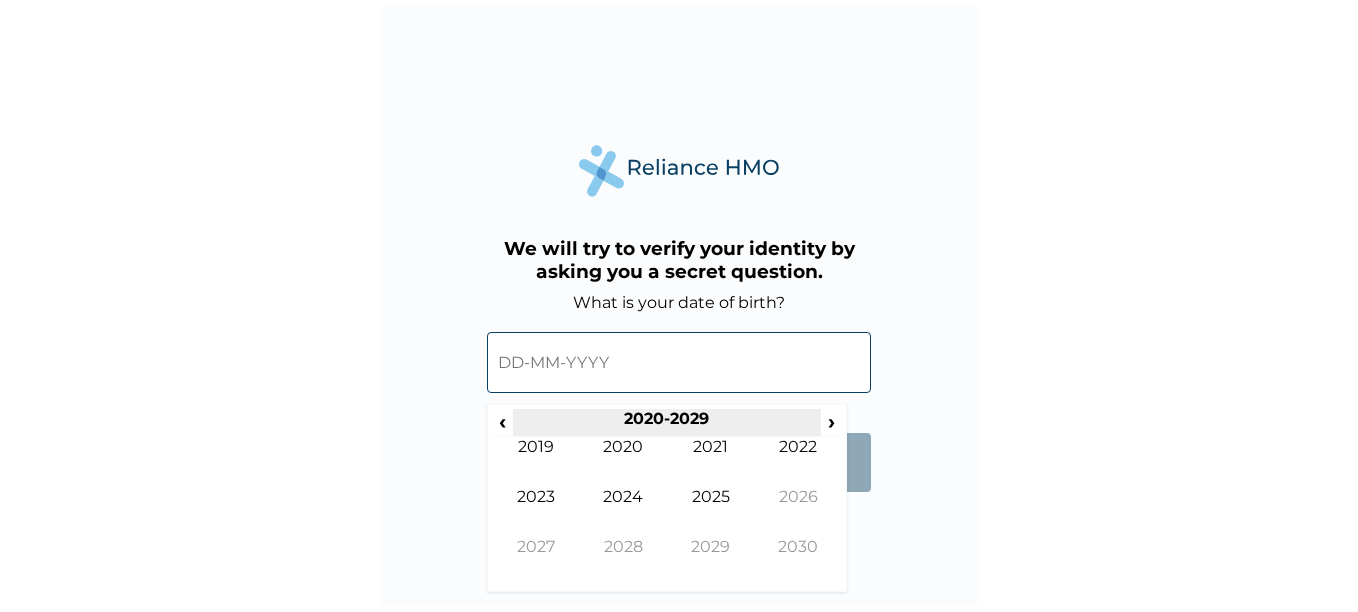 click on "2020-2029" at bounding box center [666, 423] 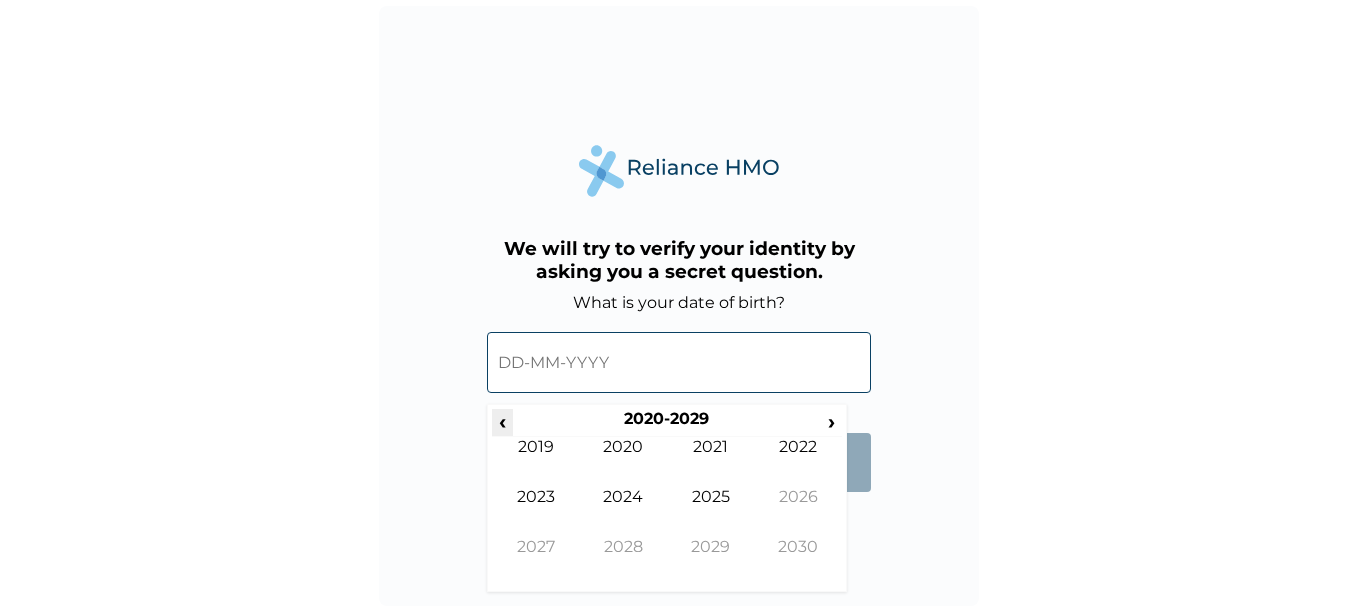 click on "‹" at bounding box center (502, 421) 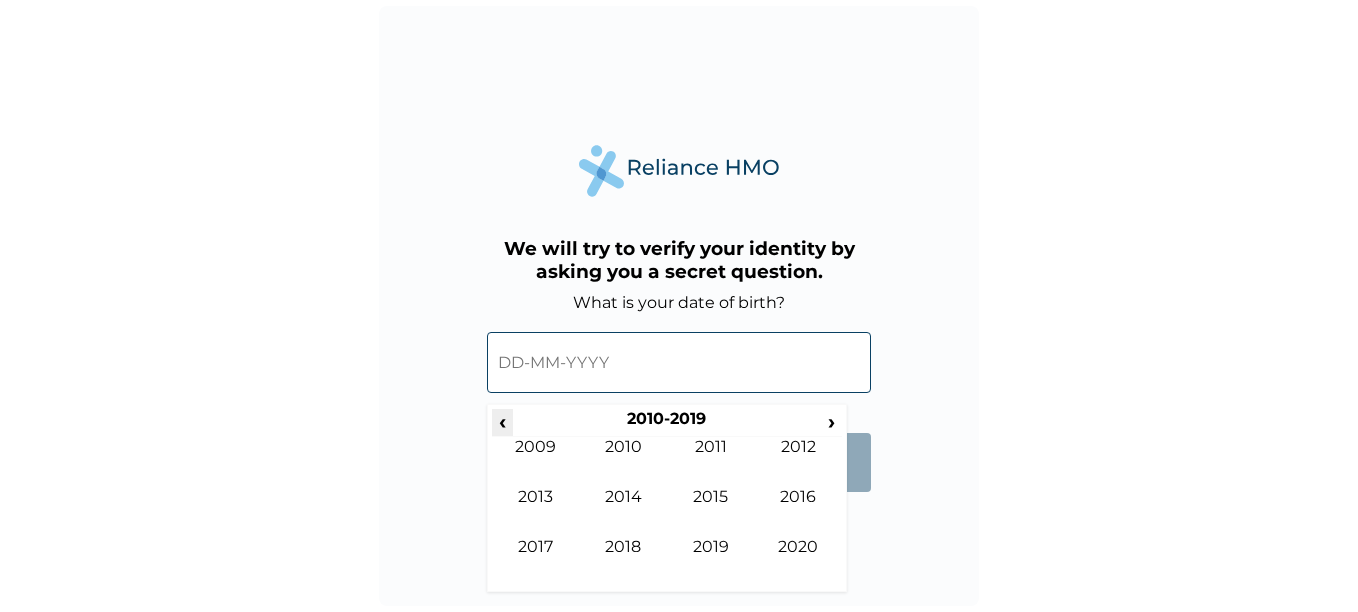 click on "‹" at bounding box center (502, 421) 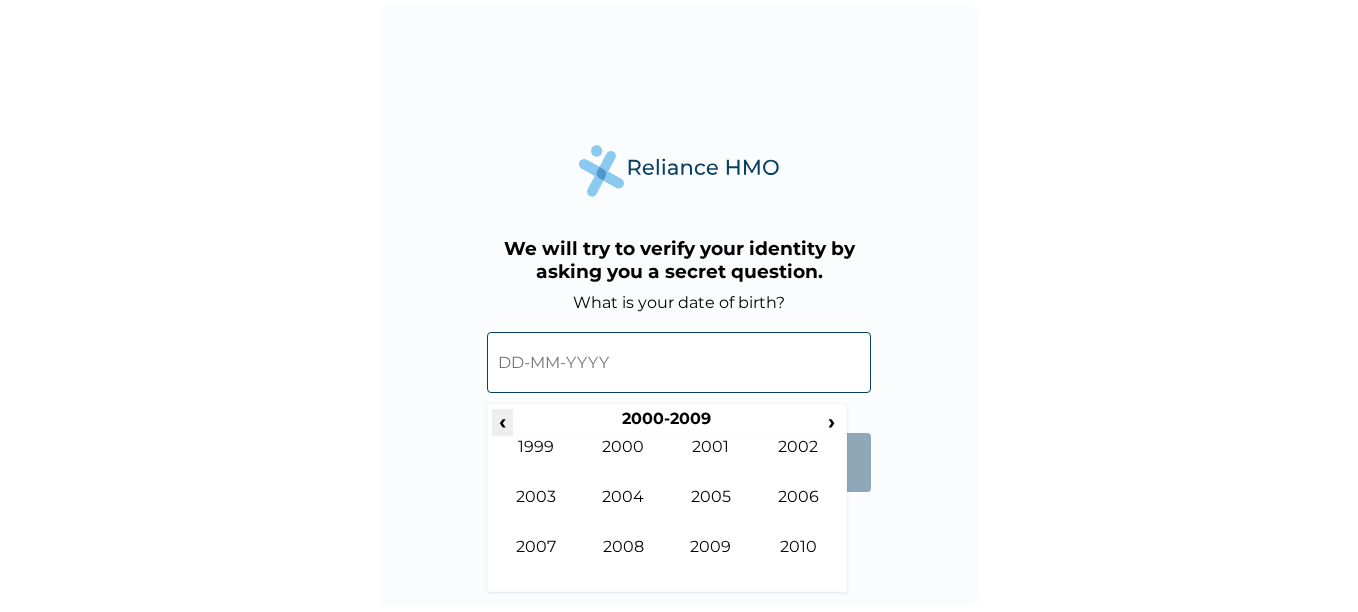 click on "‹" at bounding box center (502, 421) 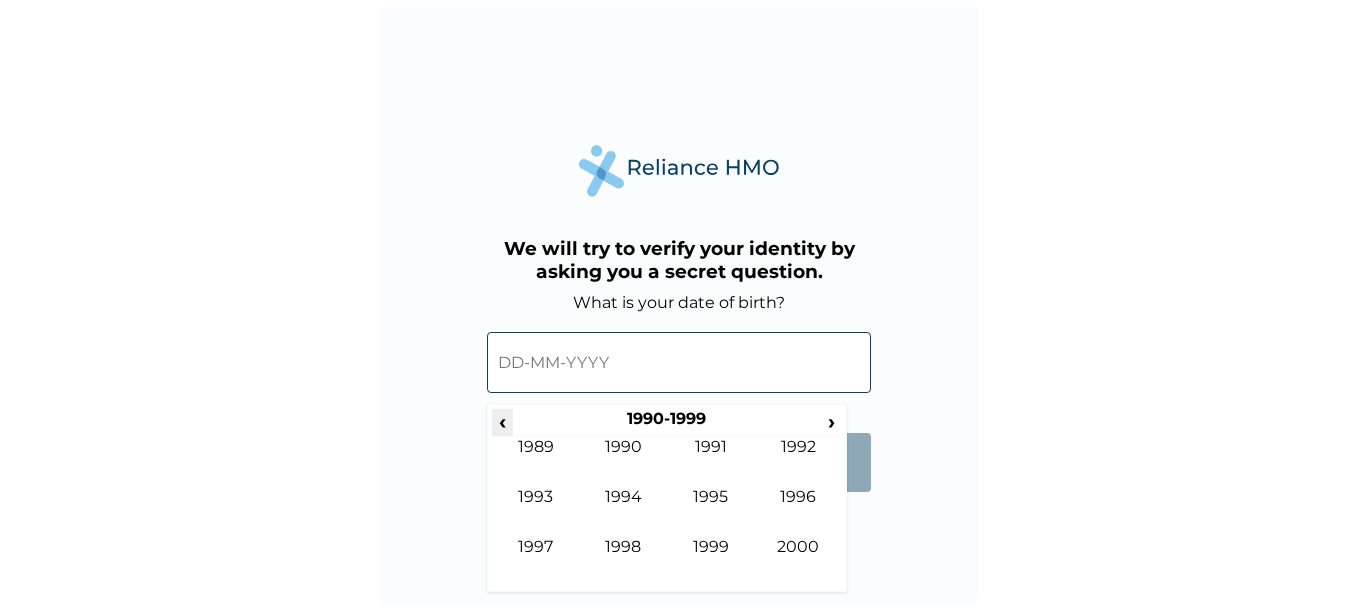 click on "‹" at bounding box center (502, 421) 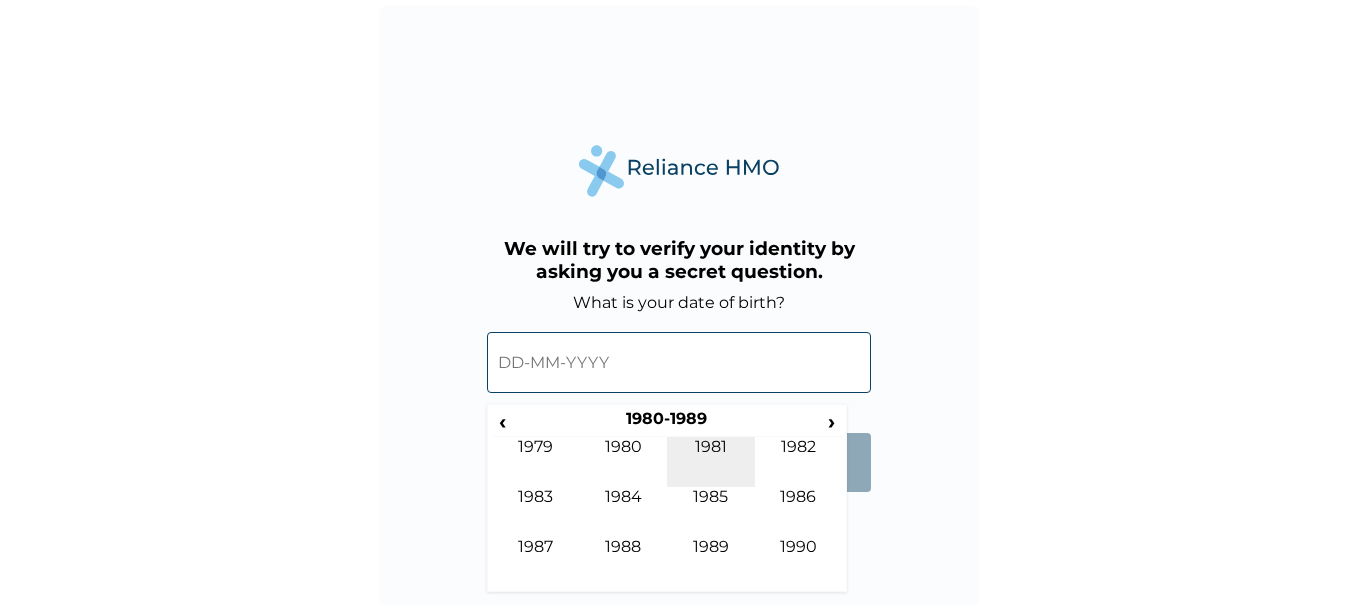 click on "1981" at bounding box center (711, 462) 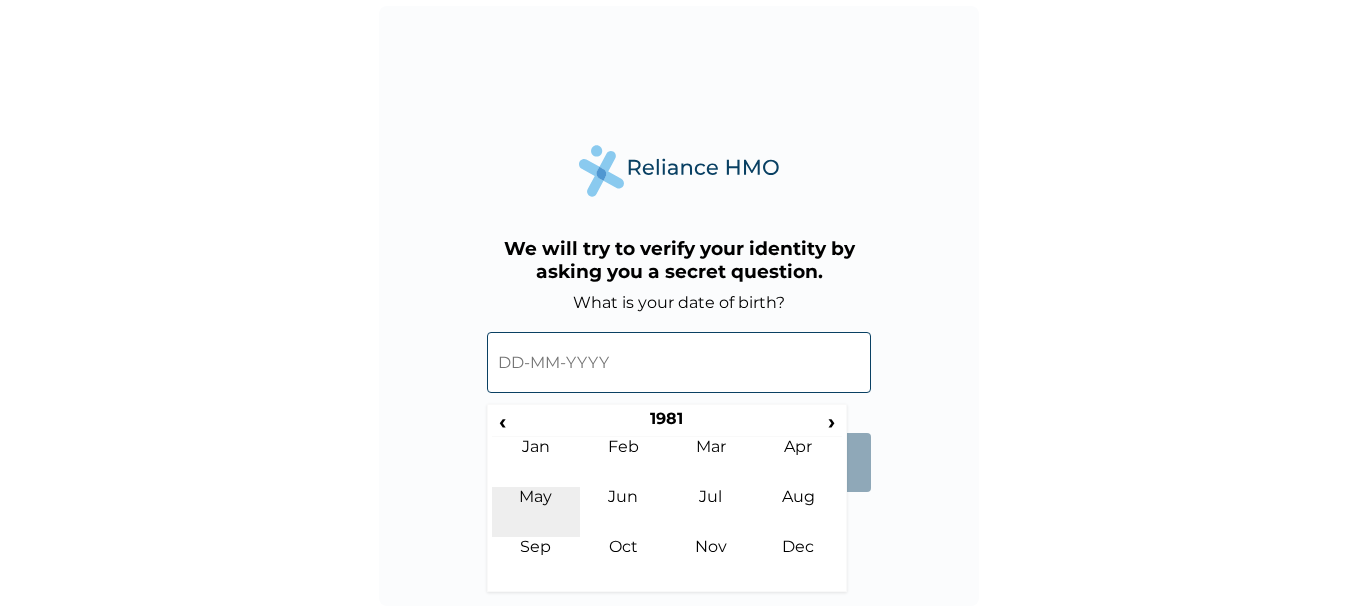 click on "May" at bounding box center (536, 512) 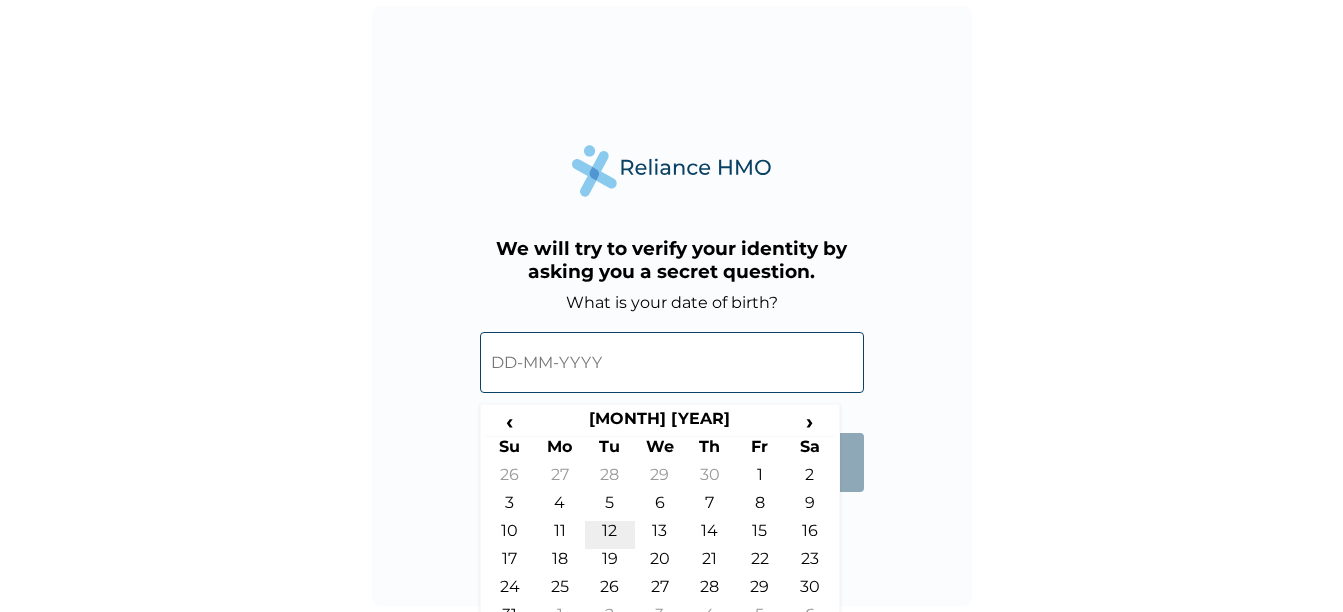 click on "12" at bounding box center (610, 535) 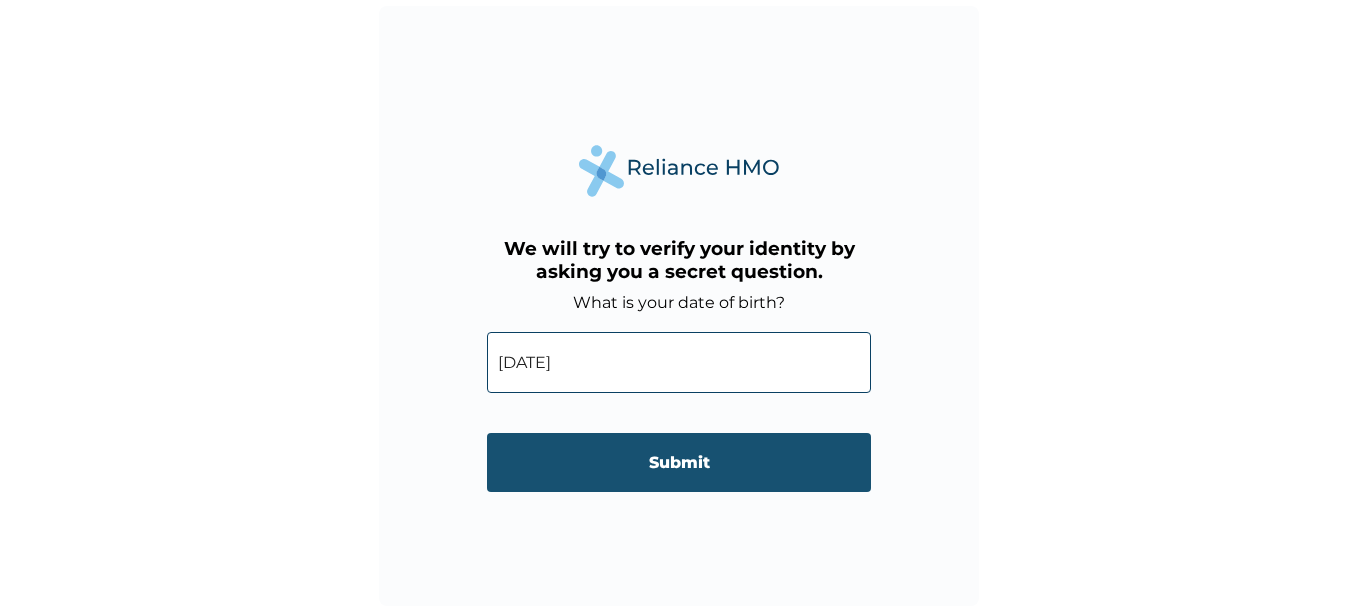 click on "Submit" at bounding box center [679, 462] 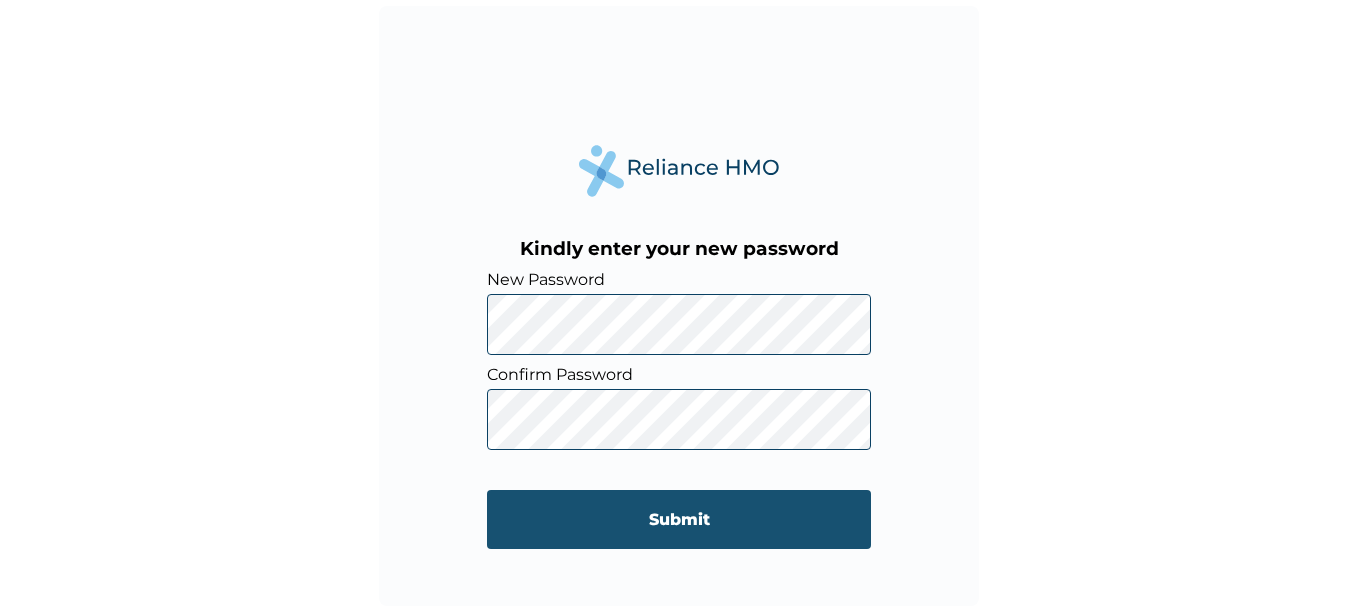 click on "Submit" at bounding box center (679, 519) 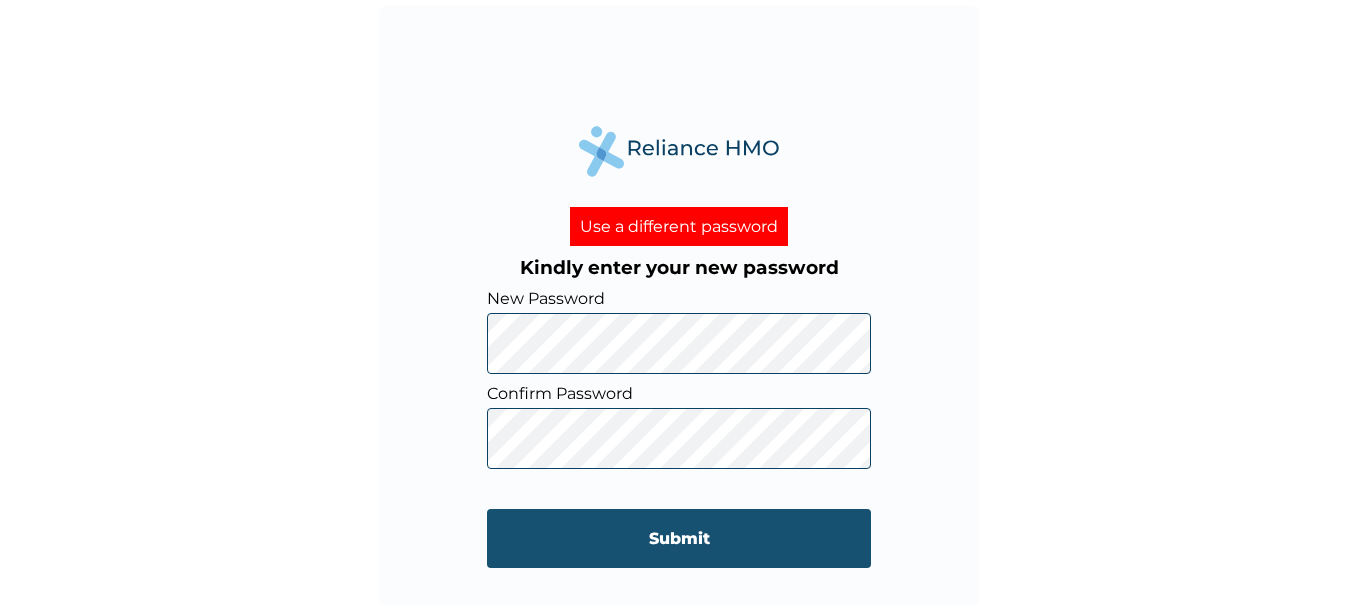 click on "Submit" at bounding box center (679, 538) 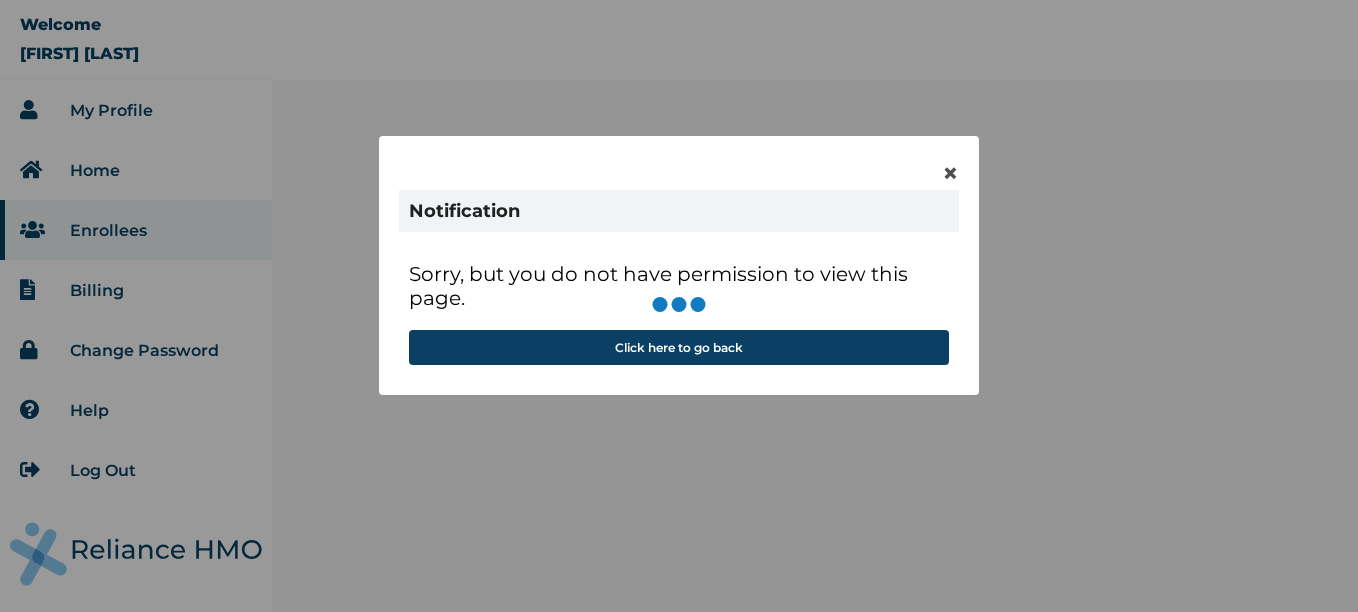 scroll, scrollTop: 0, scrollLeft: 0, axis: both 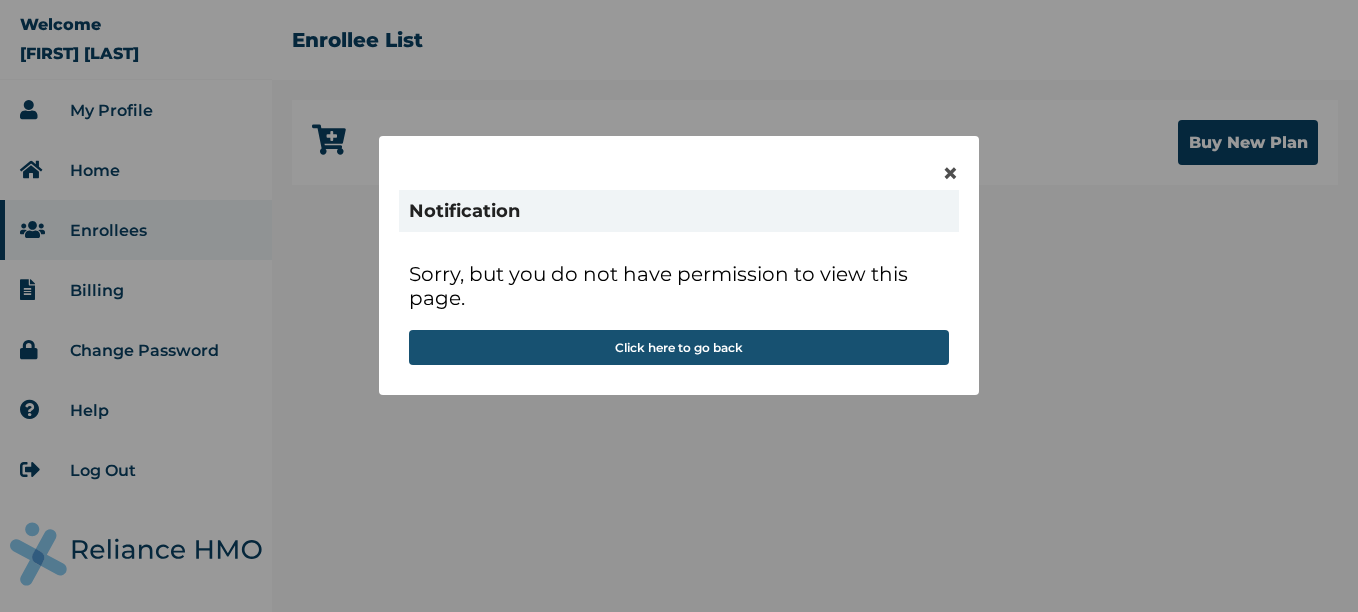 click on "Click here to go back" at bounding box center (679, 347) 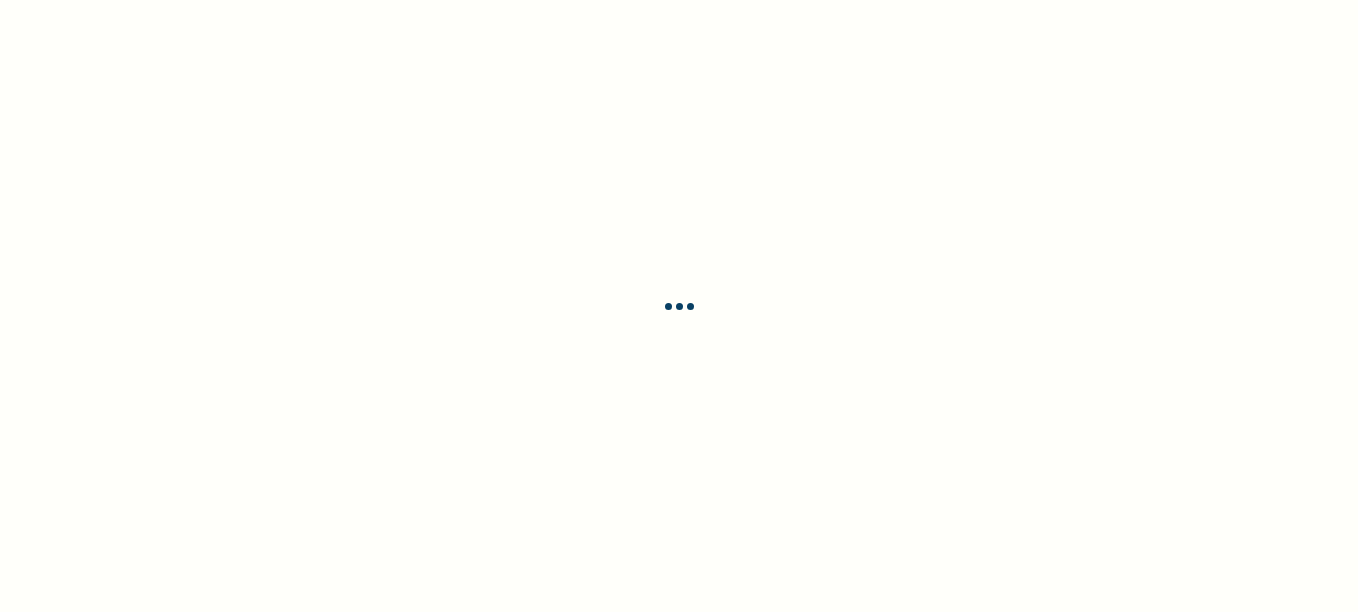 scroll, scrollTop: 0, scrollLeft: 0, axis: both 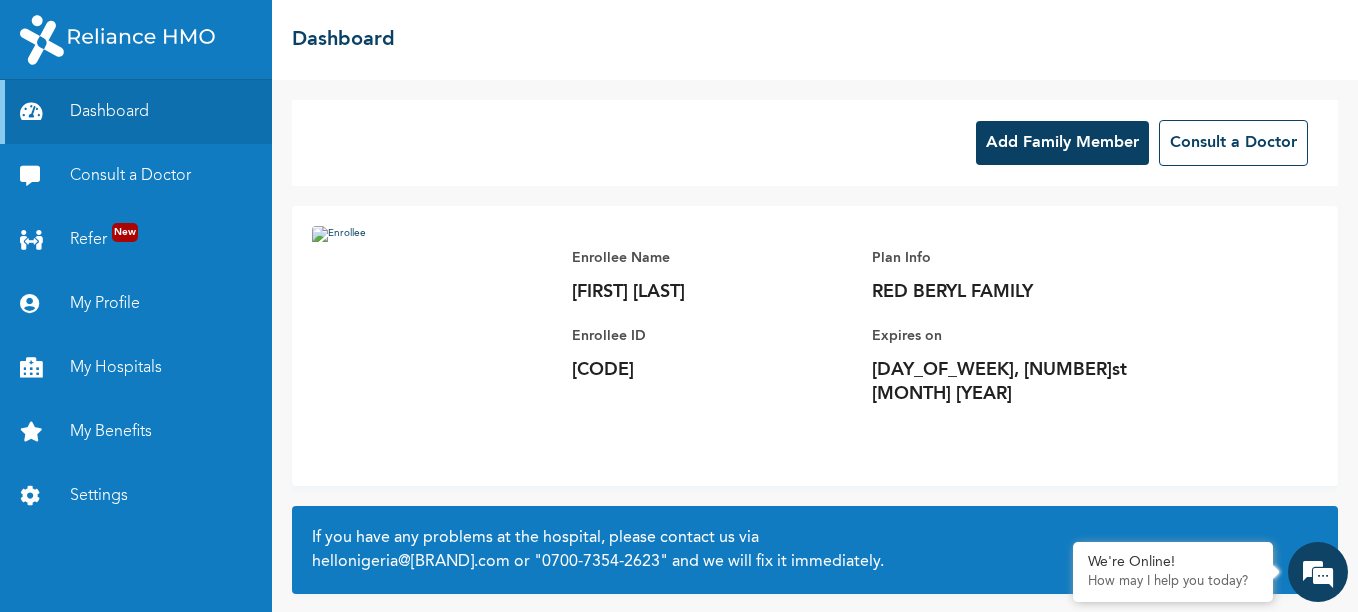 click on "Add Family Member" at bounding box center [1062, 143] 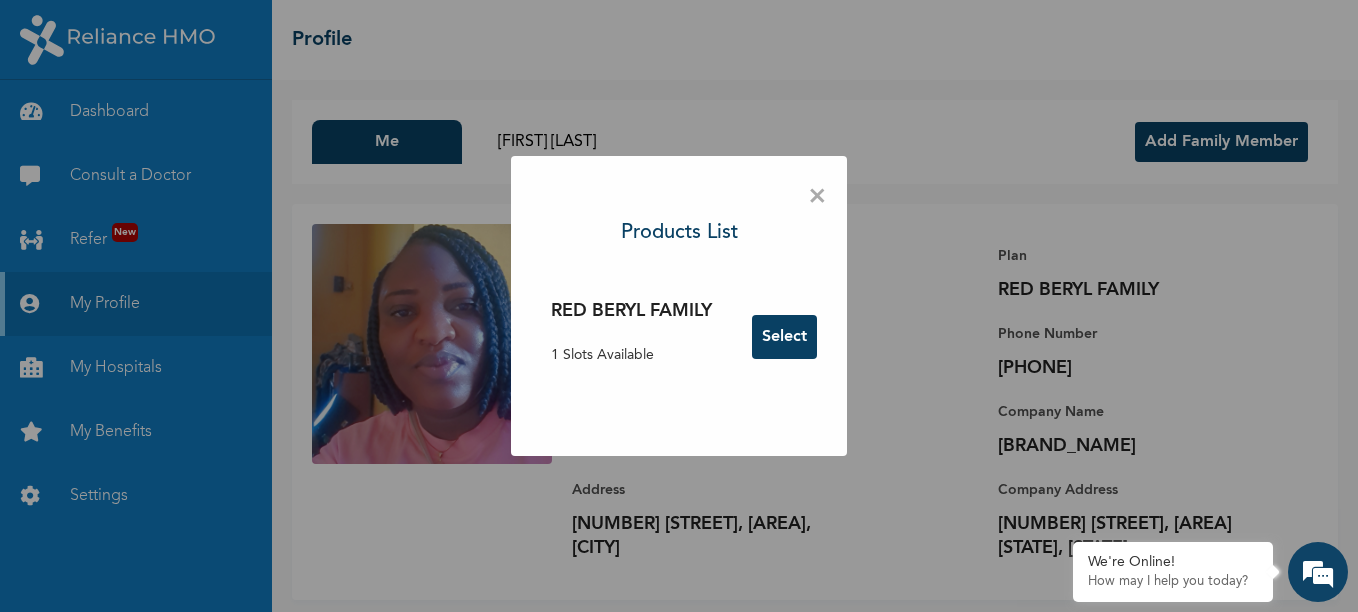 click on "Select" at bounding box center [784, 337] 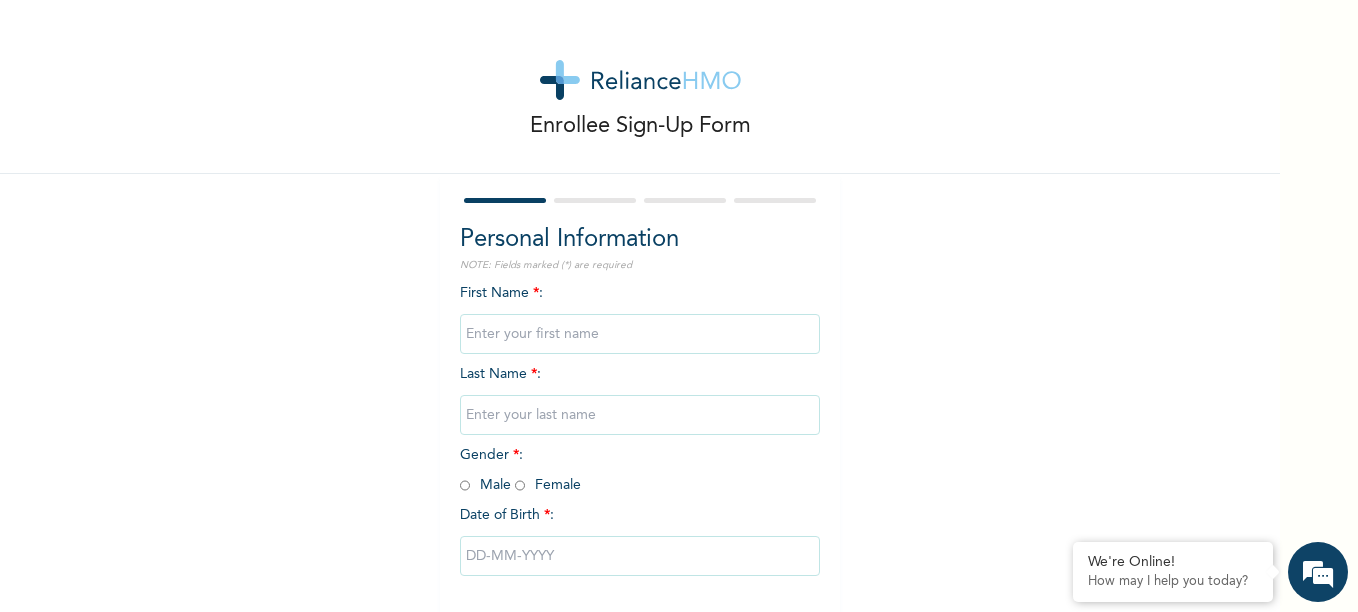 click on "Enrollee Sign-Up Form Personal Information NOTE: Fields marked (*) are required First Name   * : [FIRST] Last Name   * : [LAST] Gender   * : Male   Female Date of Birth   * : [DATE]" at bounding box center (640, 344) 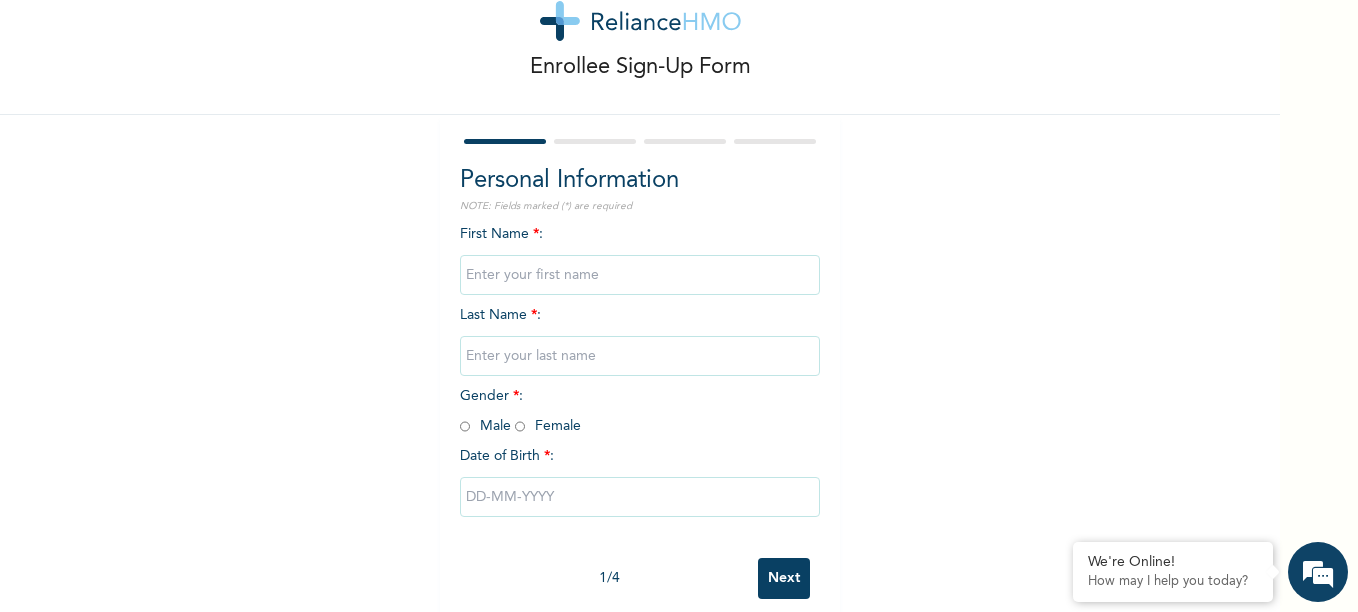 scroll, scrollTop: 0, scrollLeft: 0, axis: both 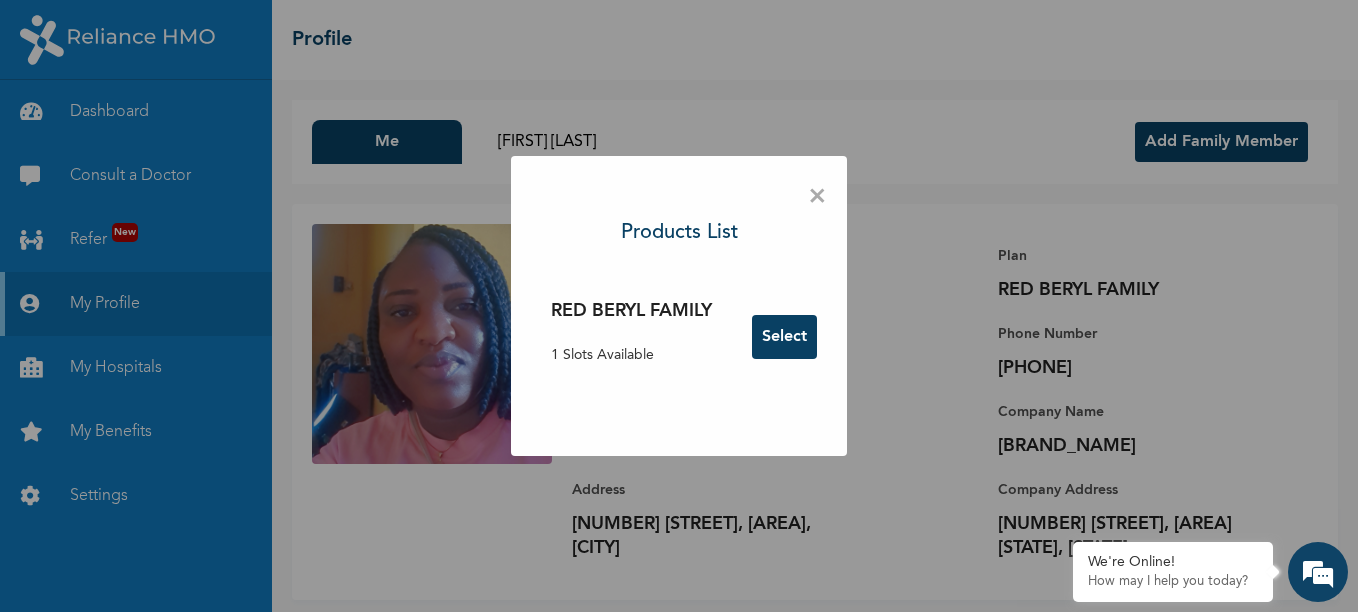 click on "×" at bounding box center (817, 197) 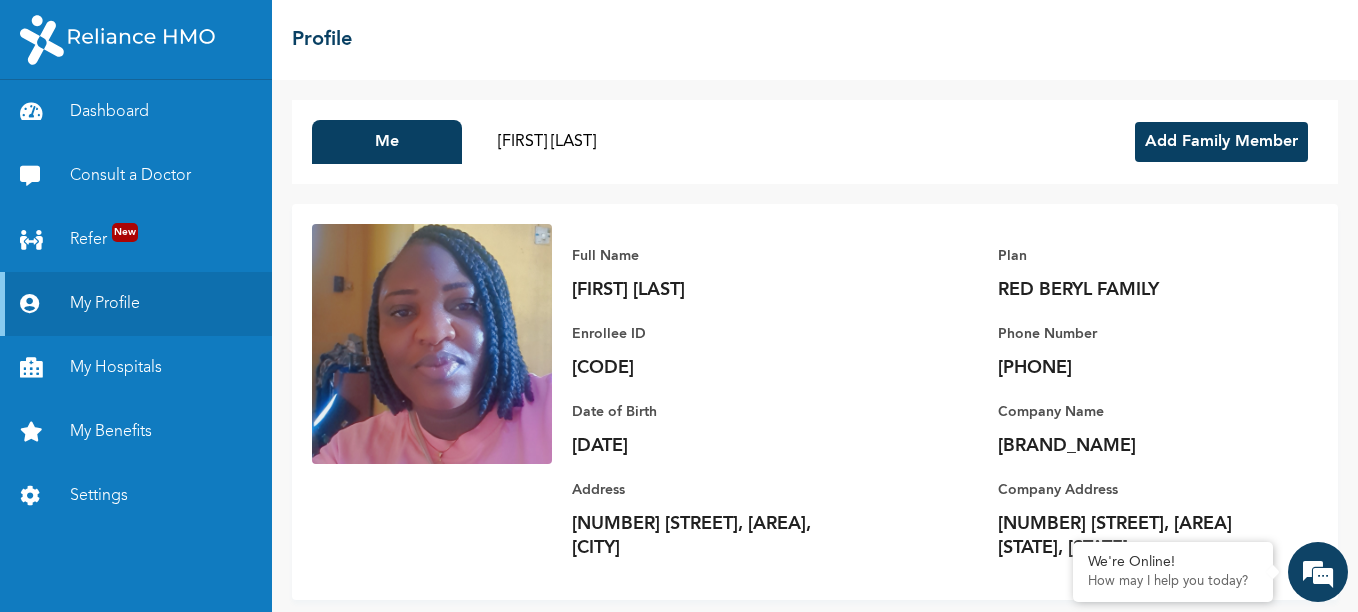 scroll, scrollTop: 28, scrollLeft: 0, axis: vertical 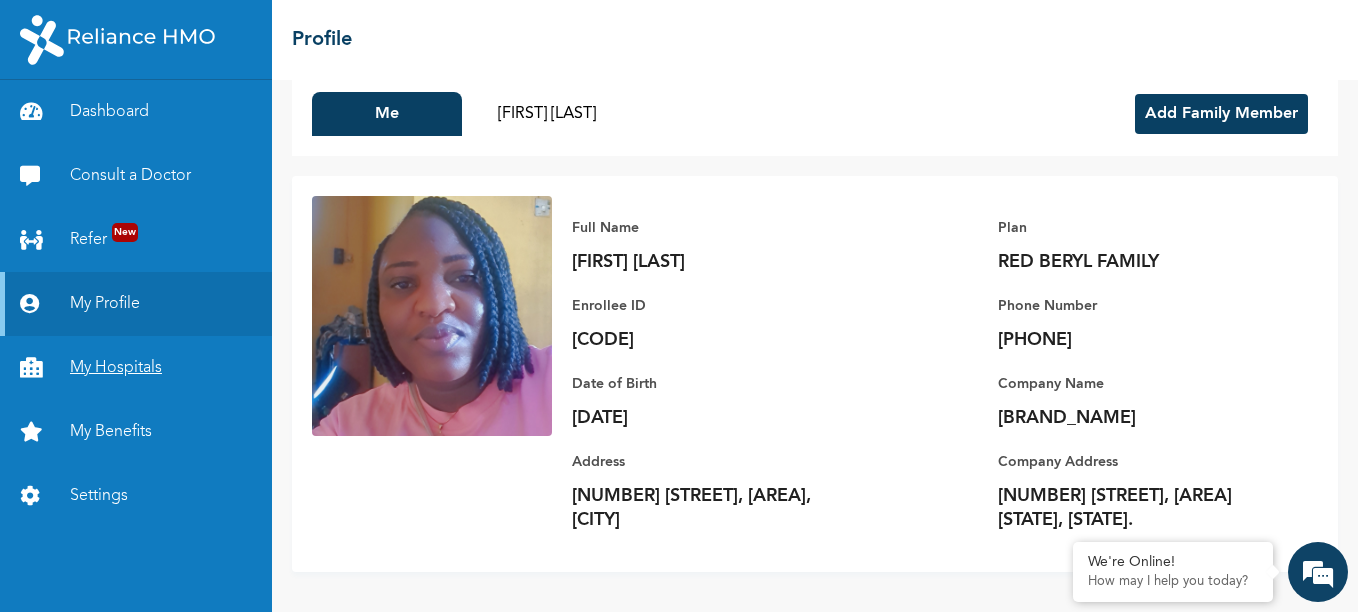 click on "My Hospitals" at bounding box center [136, 368] 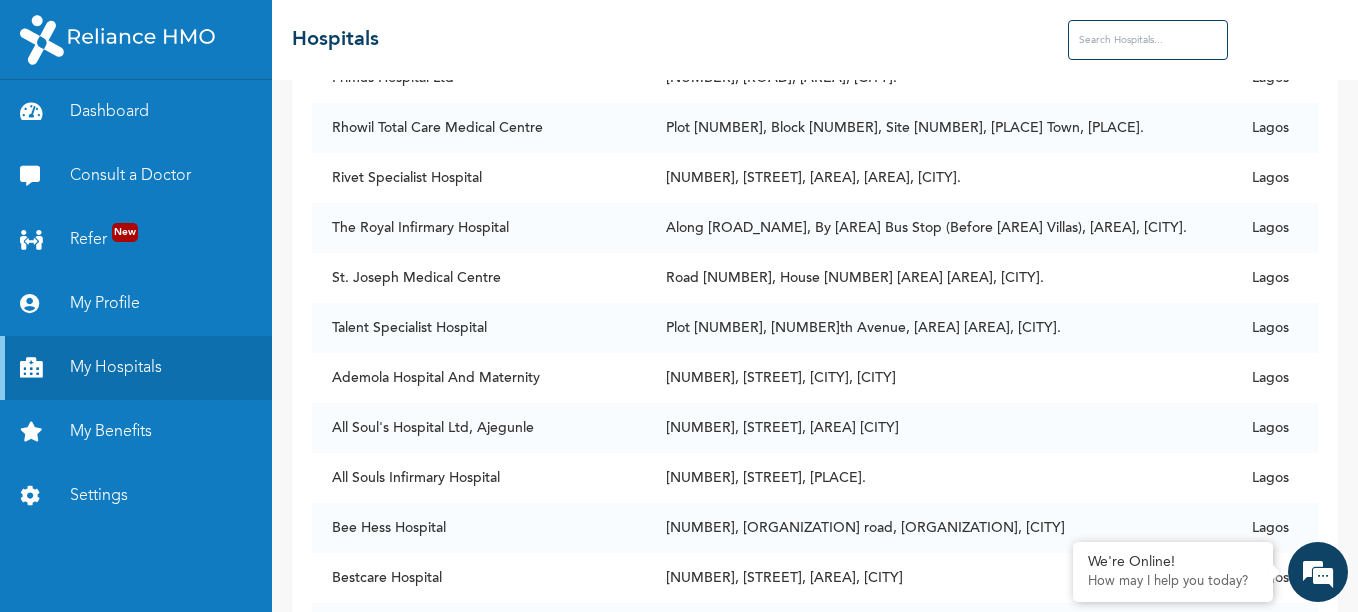scroll, scrollTop: 1094, scrollLeft: 0, axis: vertical 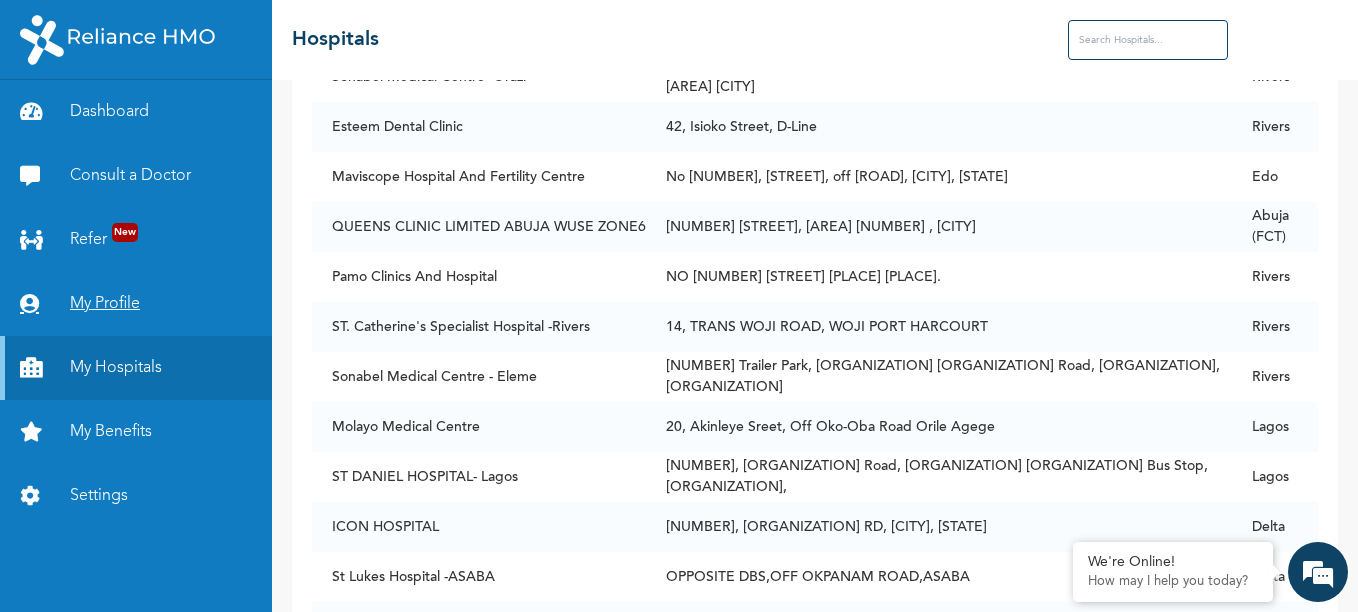 click on "My Profile" at bounding box center [136, 304] 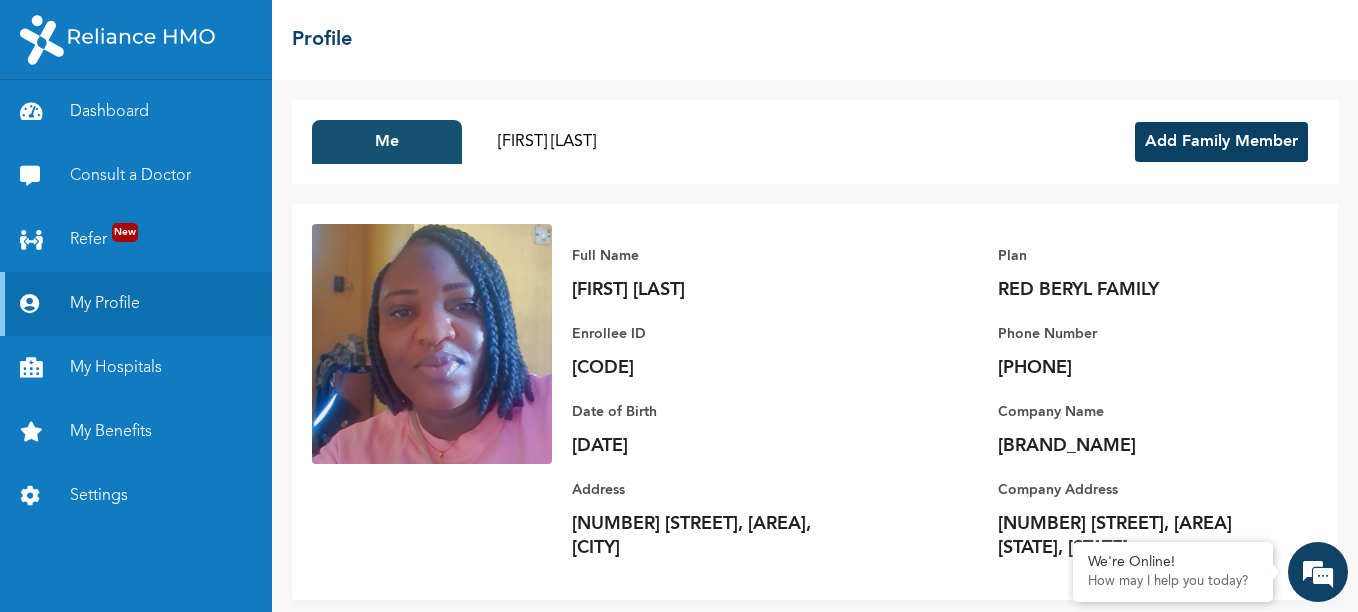 click on "Me" at bounding box center (387, 142) 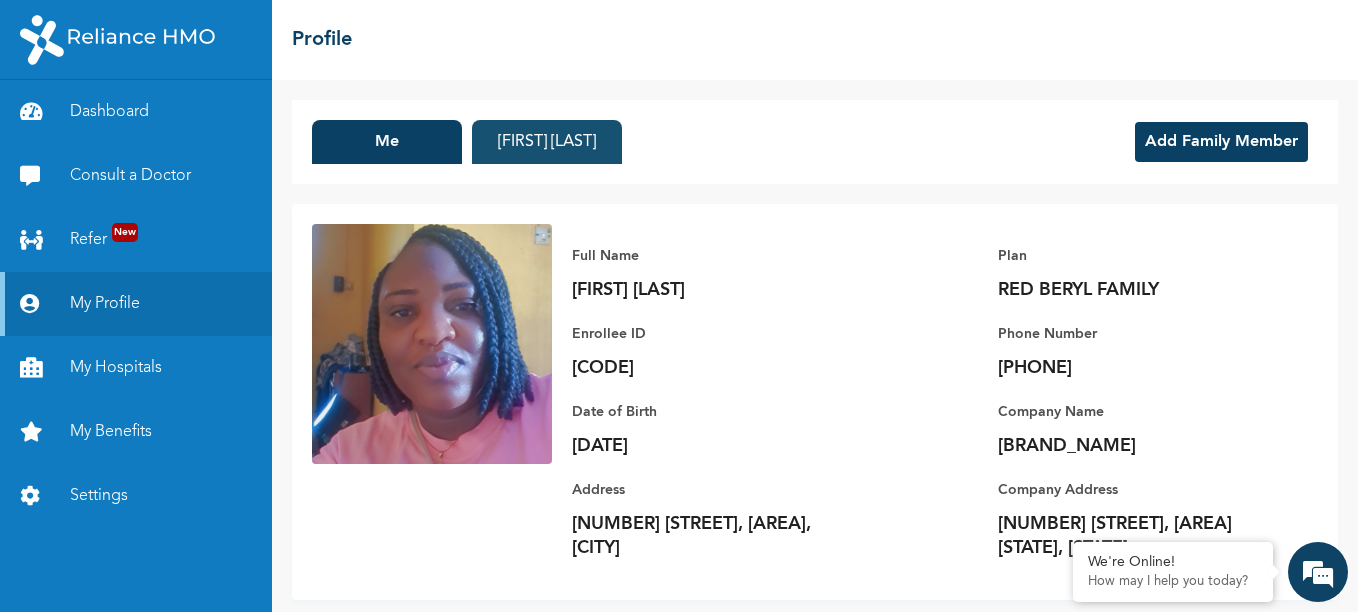 click on "[FIRST] [LAST]" at bounding box center [547, 142] 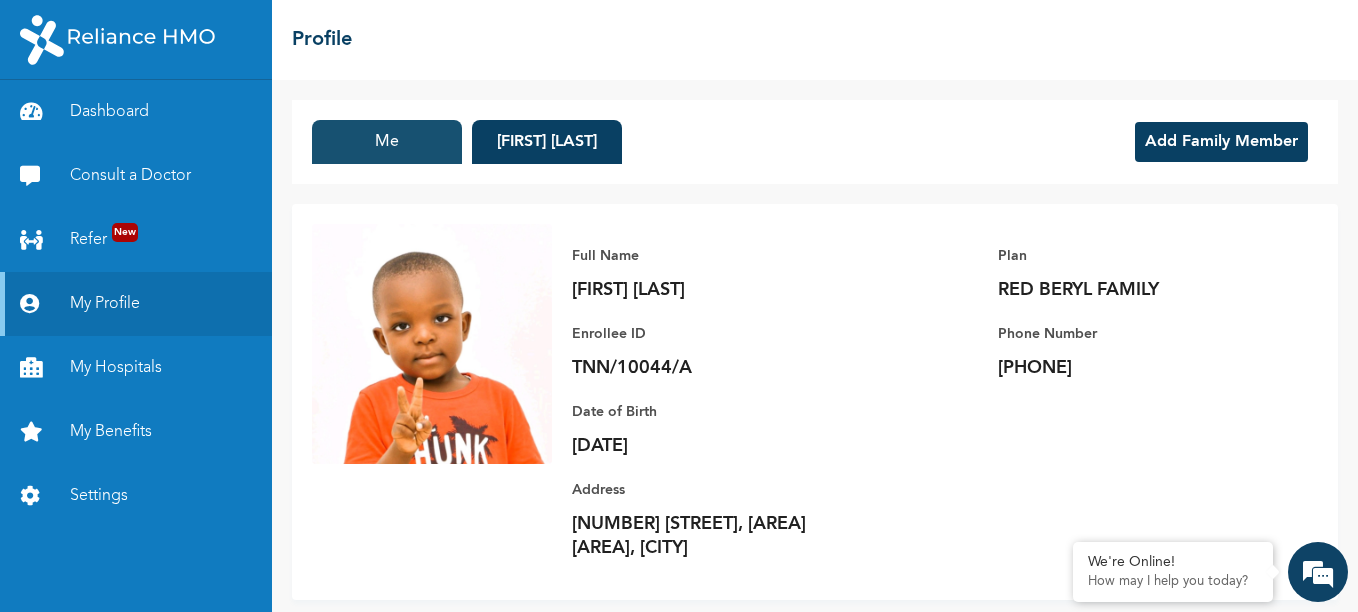 click on "Me" at bounding box center (387, 142) 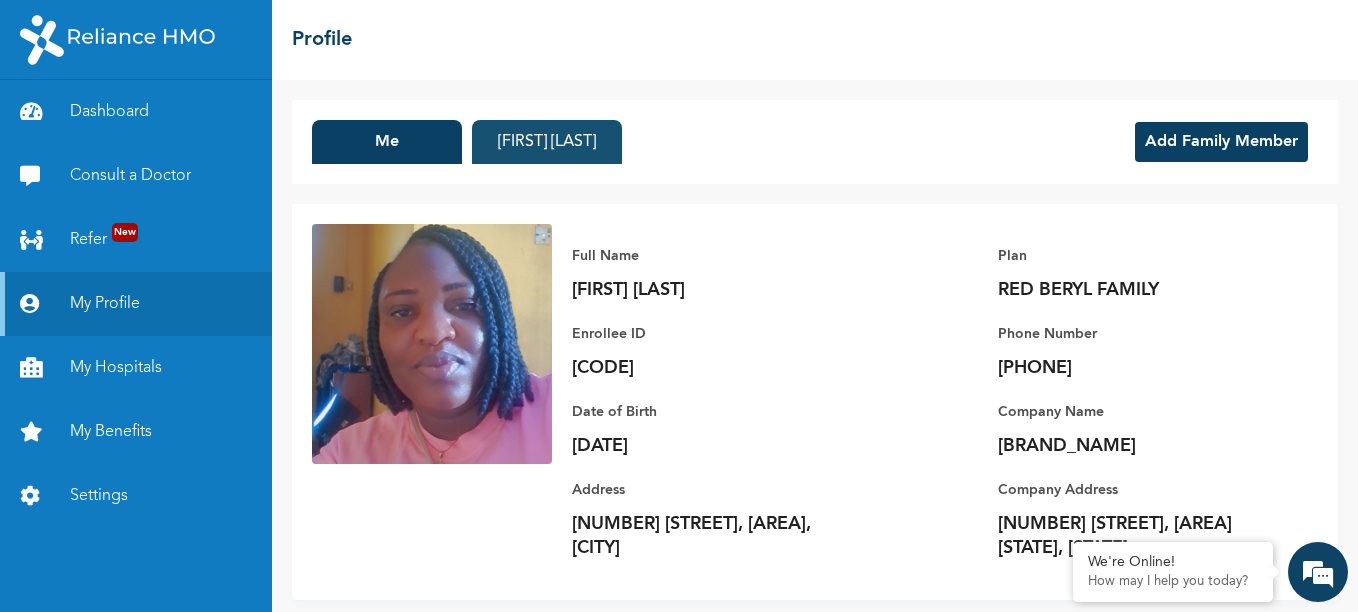 click on "[FIRST] [LAST]" at bounding box center [547, 142] 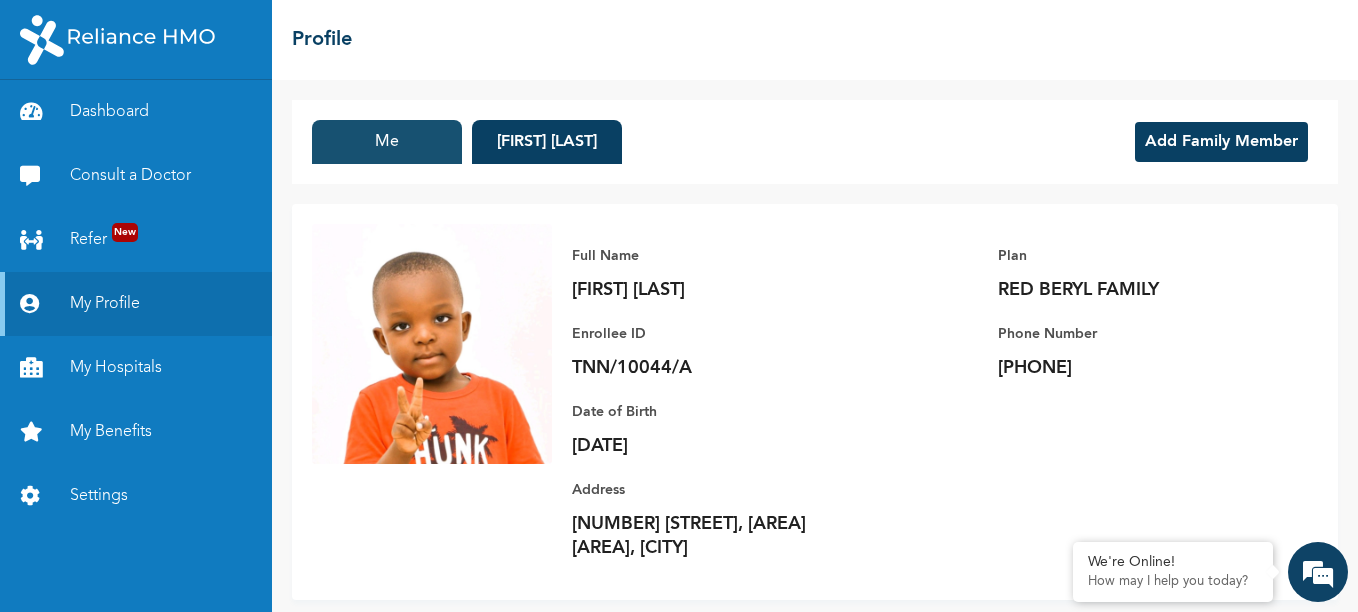 click on "Me" at bounding box center (387, 142) 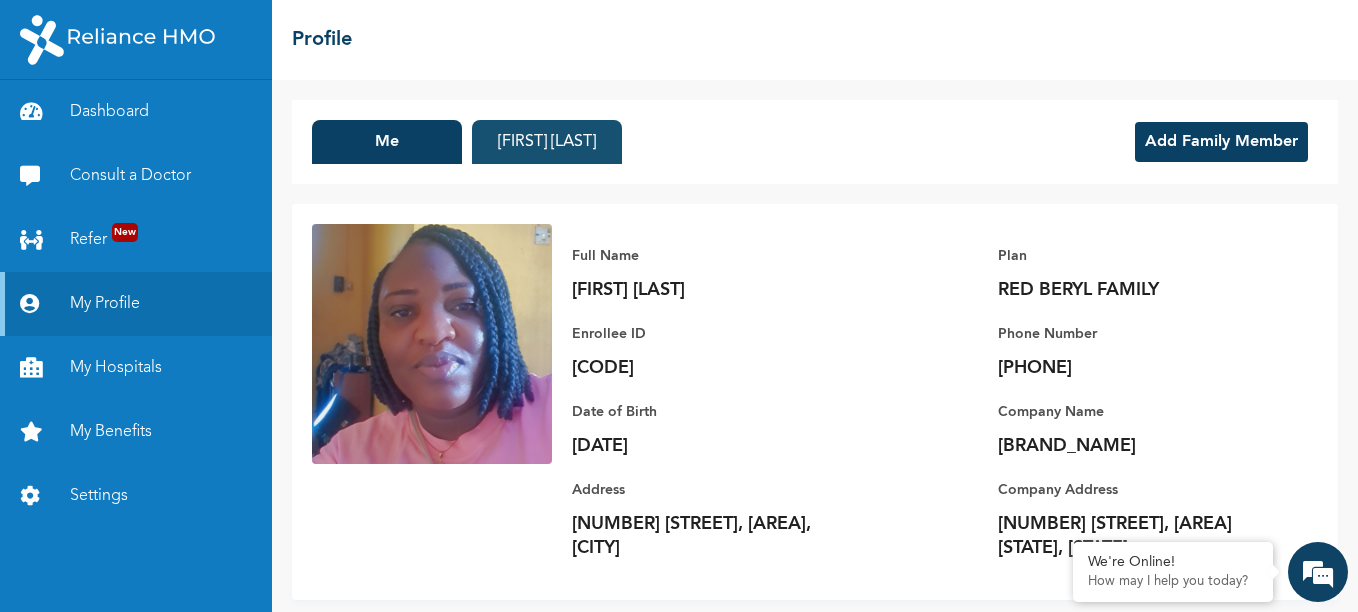 click on "[FIRST] [LAST]" at bounding box center [547, 142] 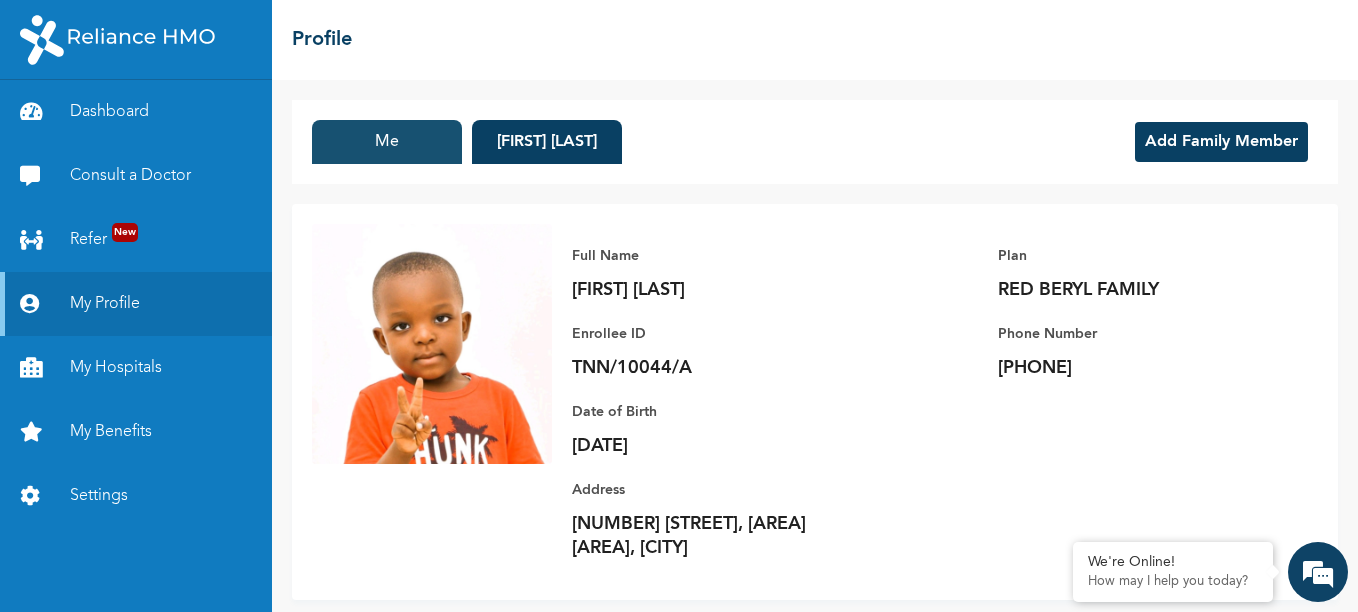 click on "Me" at bounding box center (387, 142) 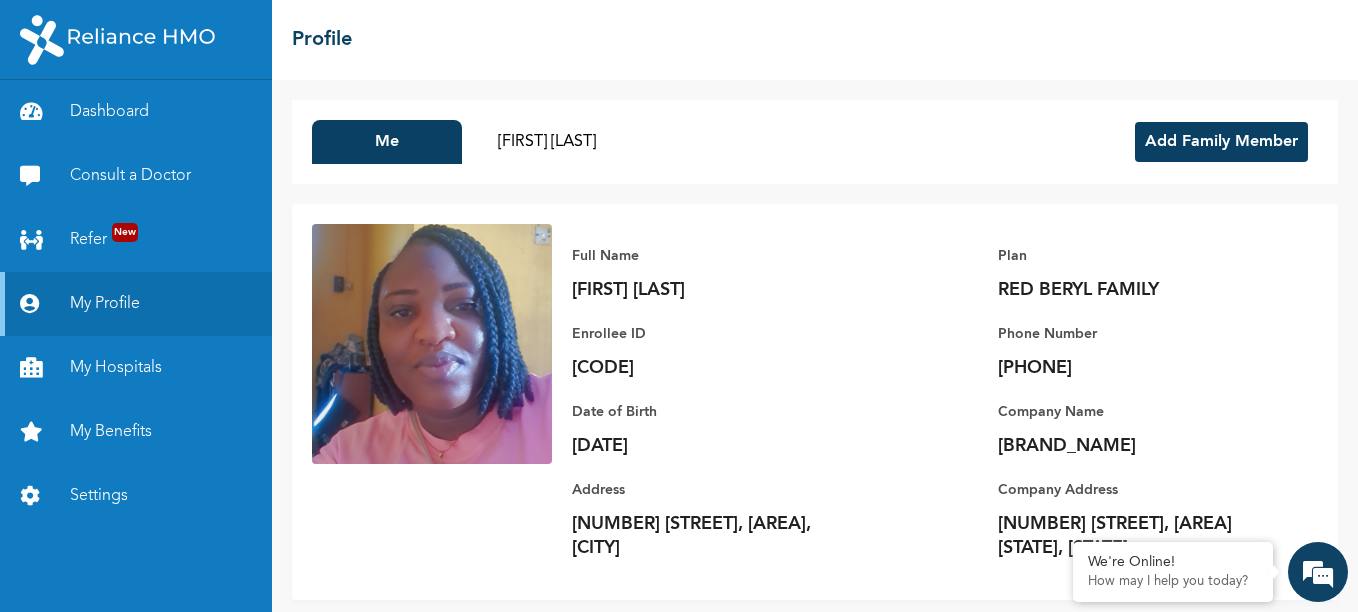 click on "Add Family Member" at bounding box center (1221, 142) 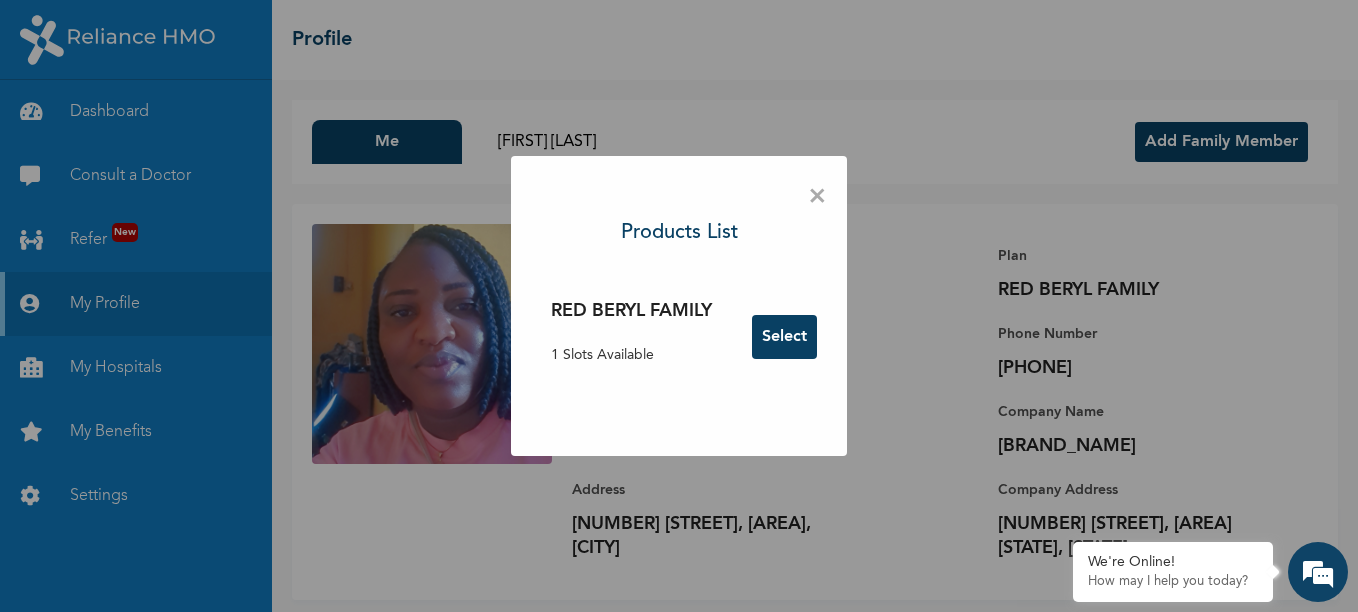 click on "× [PRODUCT] List [BRAND] [BRAND] [NUMBER] Slots Available Select" at bounding box center [679, 306] 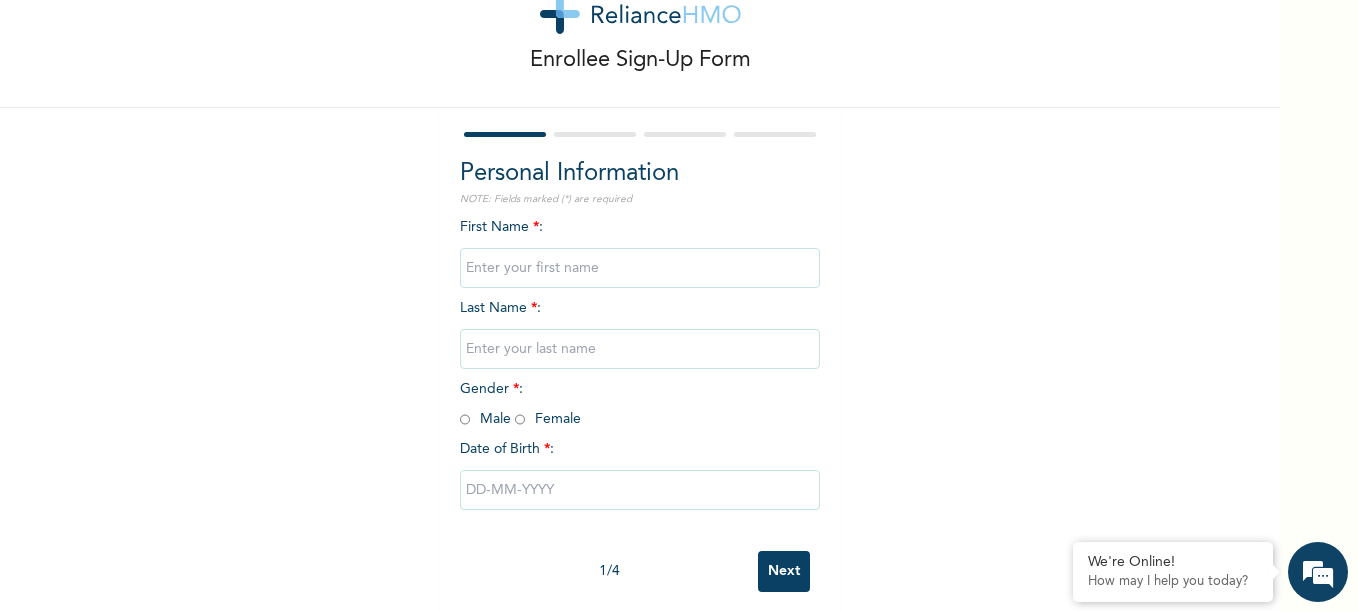 scroll, scrollTop: 91, scrollLeft: 0, axis: vertical 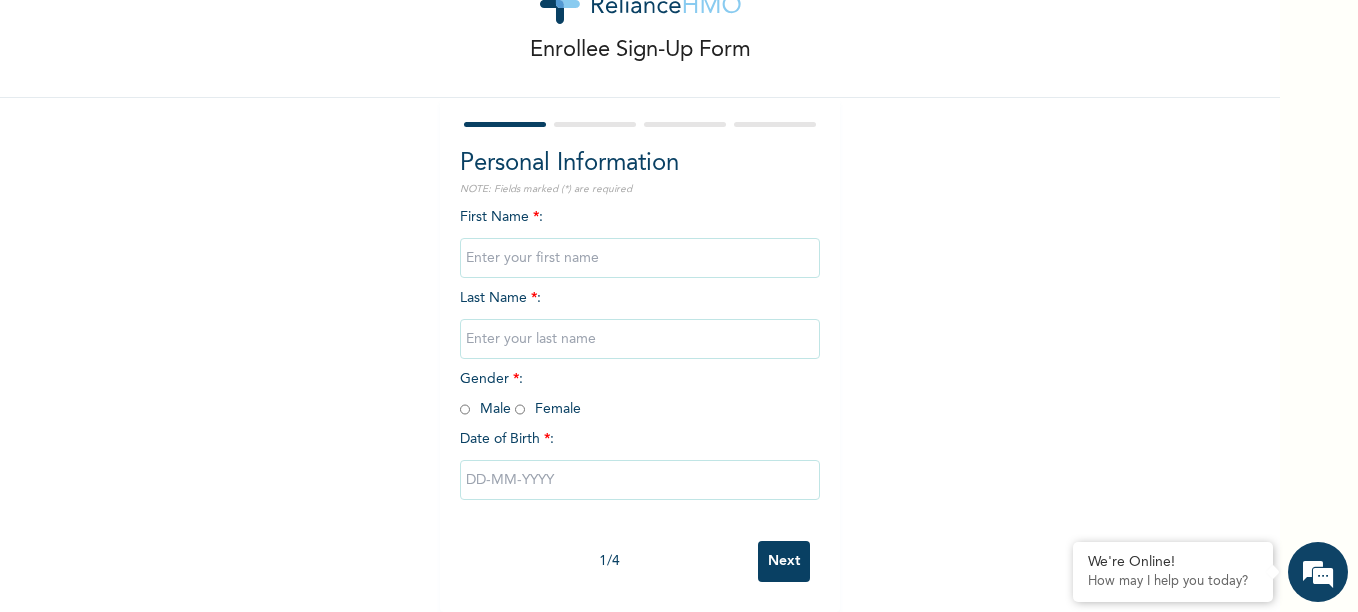 click on "Enrollee Sign-Up Form" at bounding box center (640, 11) 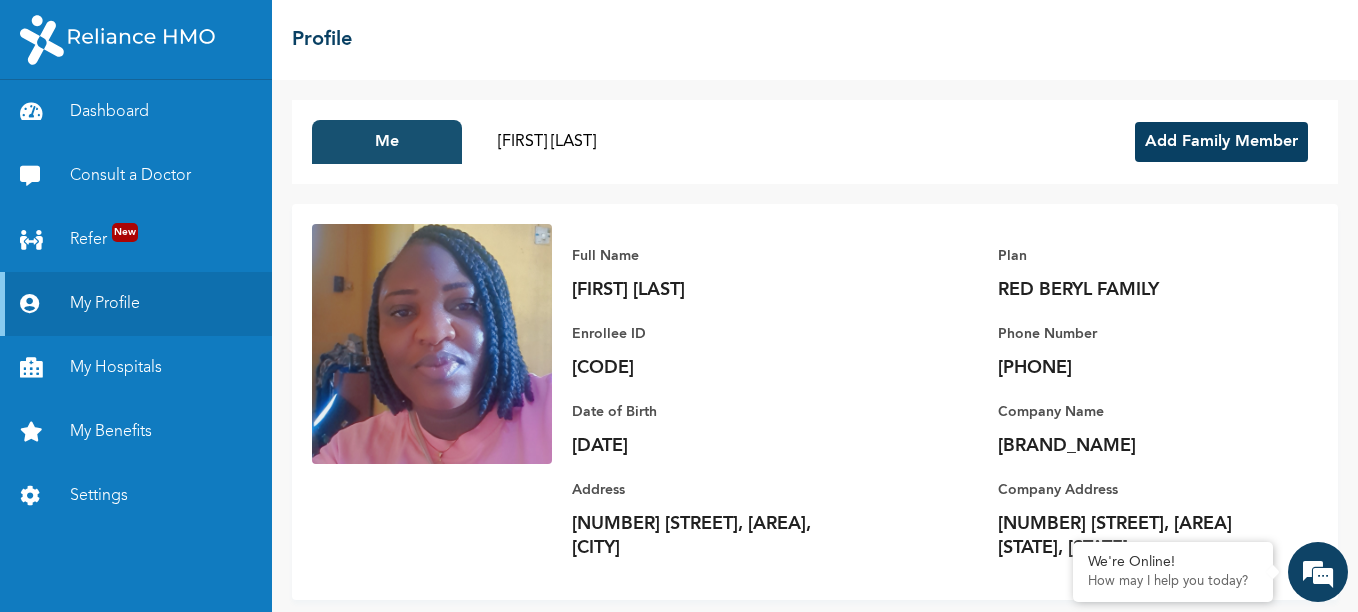 click on "Me" at bounding box center [387, 142] 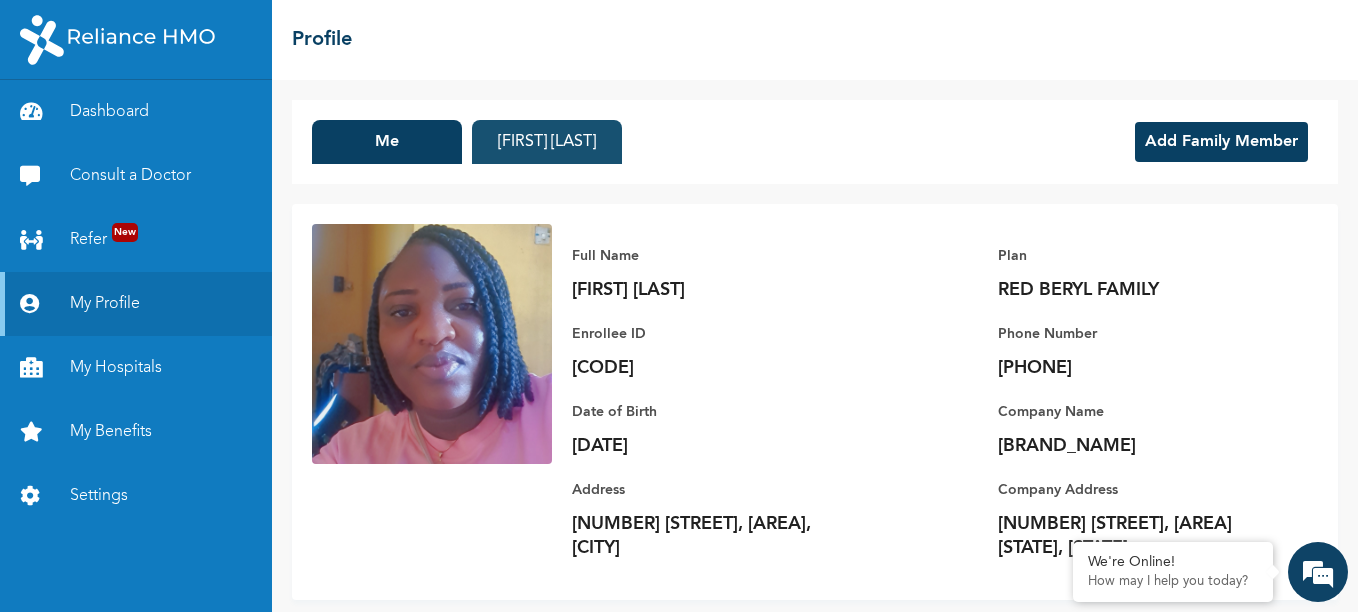 click on "[FIRST] [LAST]" at bounding box center (547, 142) 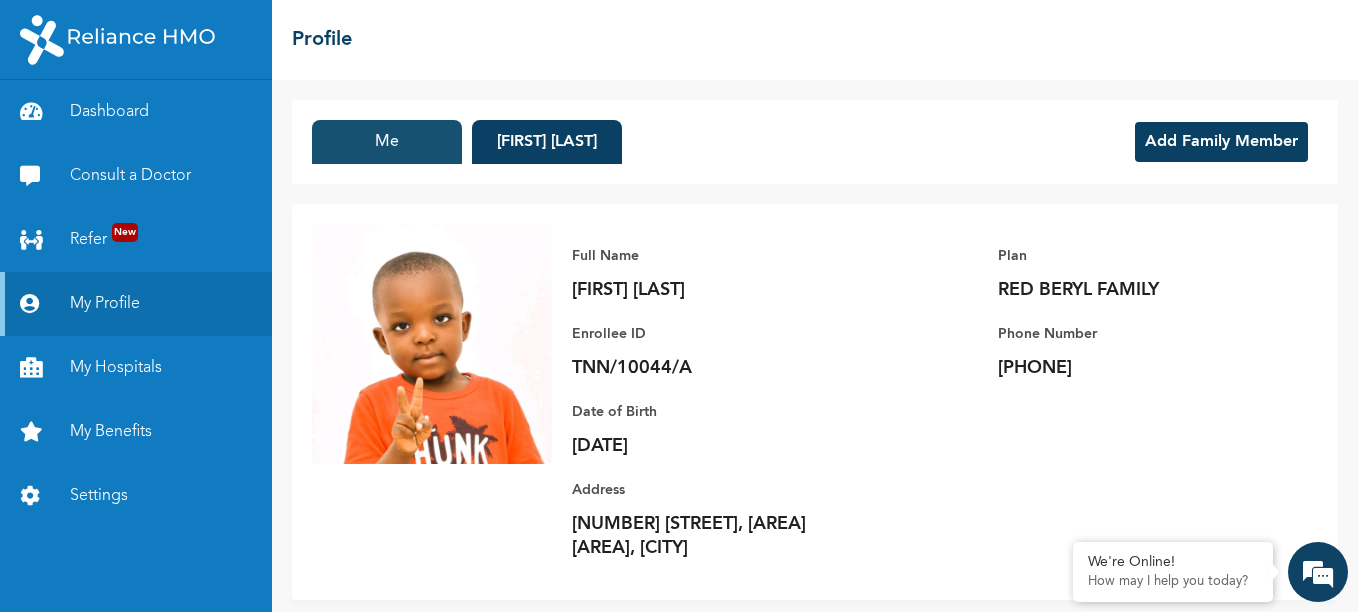 click on "Me" at bounding box center [387, 142] 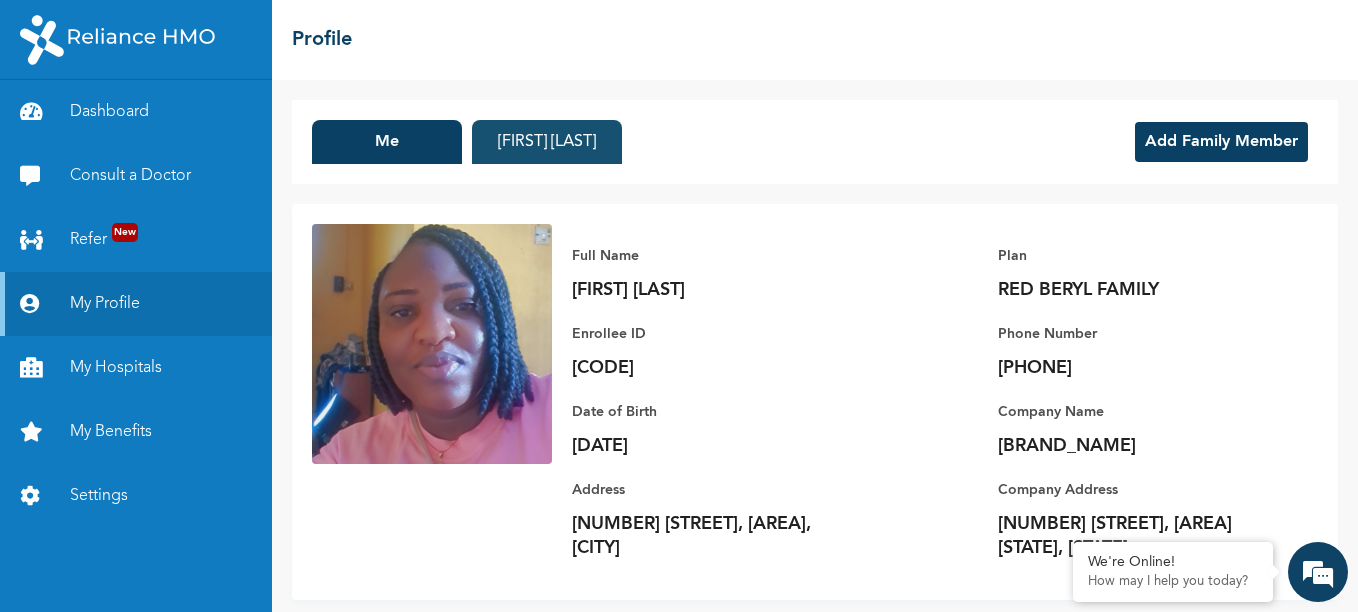 click on "[FIRST] [LAST]" at bounding box center (547, 142) 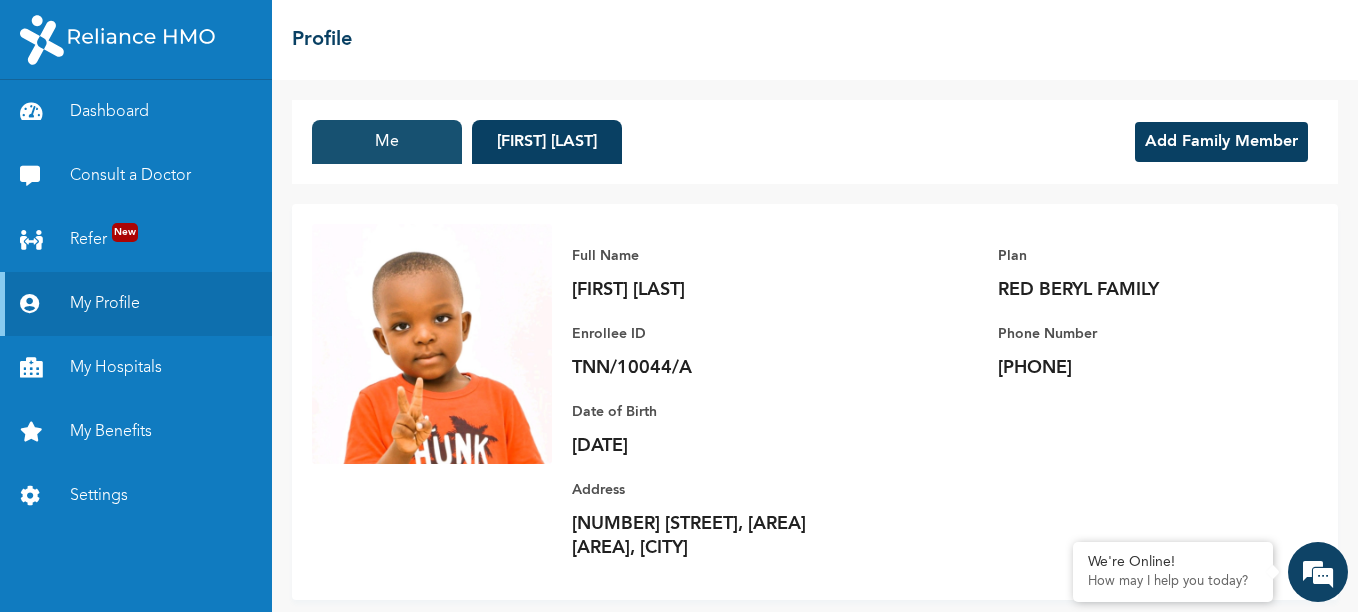 click on "Me" at bounding box center [387, 142] 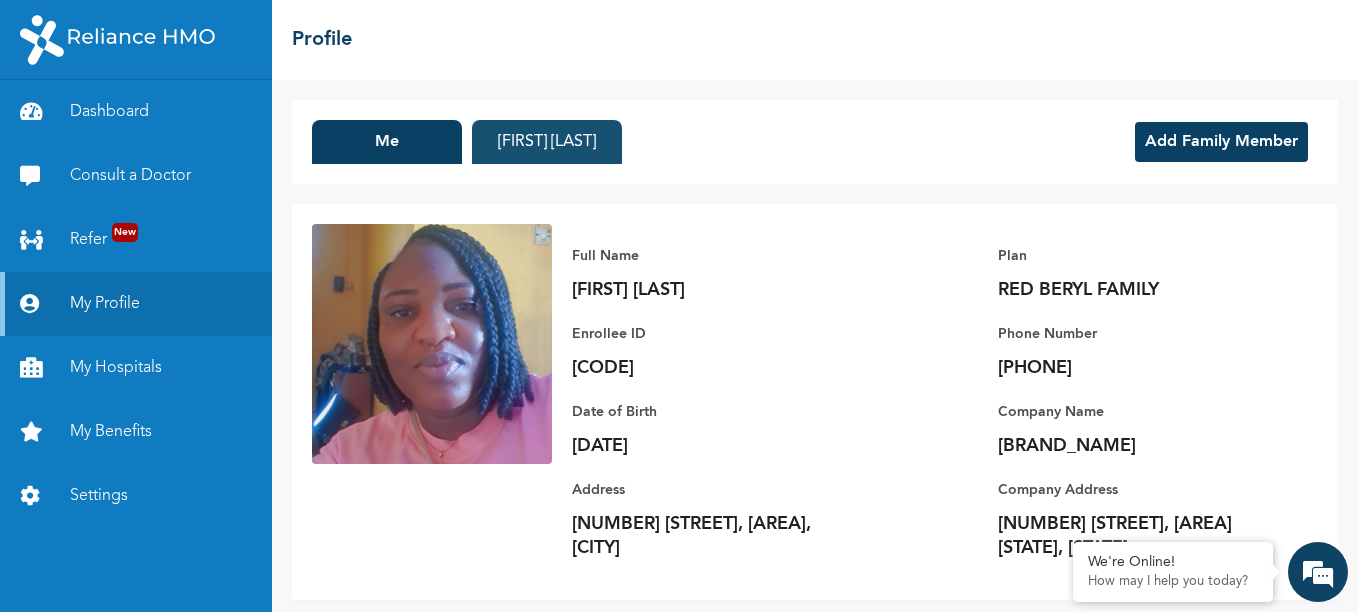 click on "[FIRST] [LAST]" at bounding box center (547, 142) 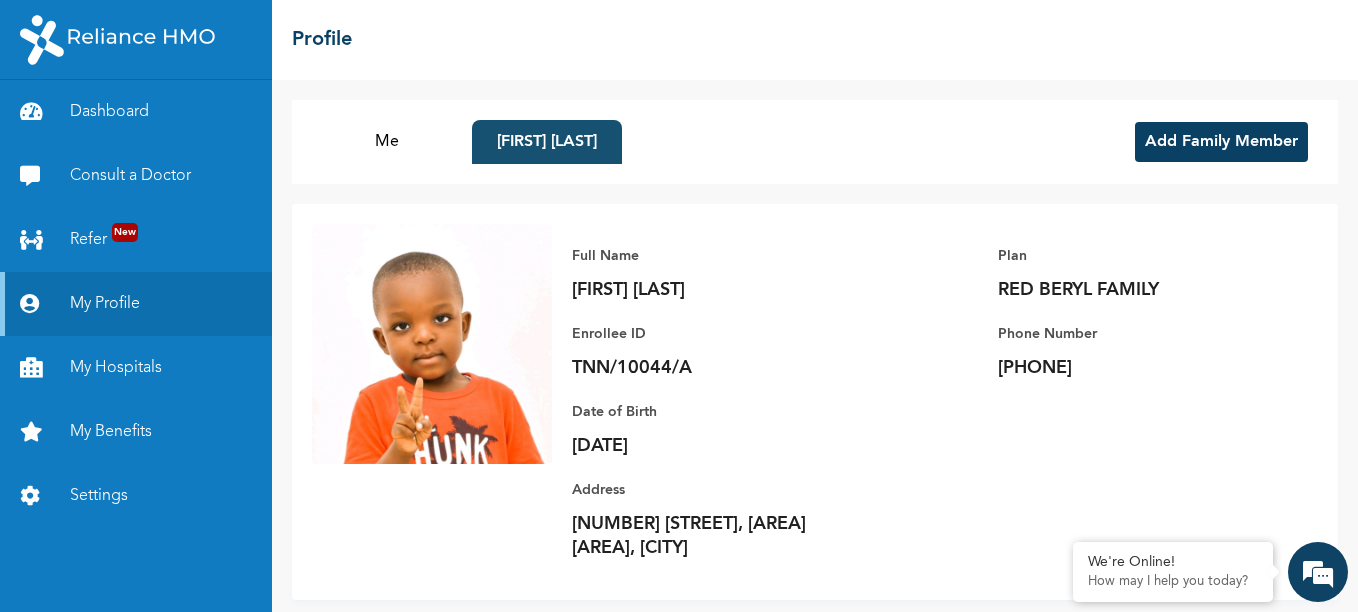 click on "[FIRST] [LAST]" at bounding box center [547, 142] 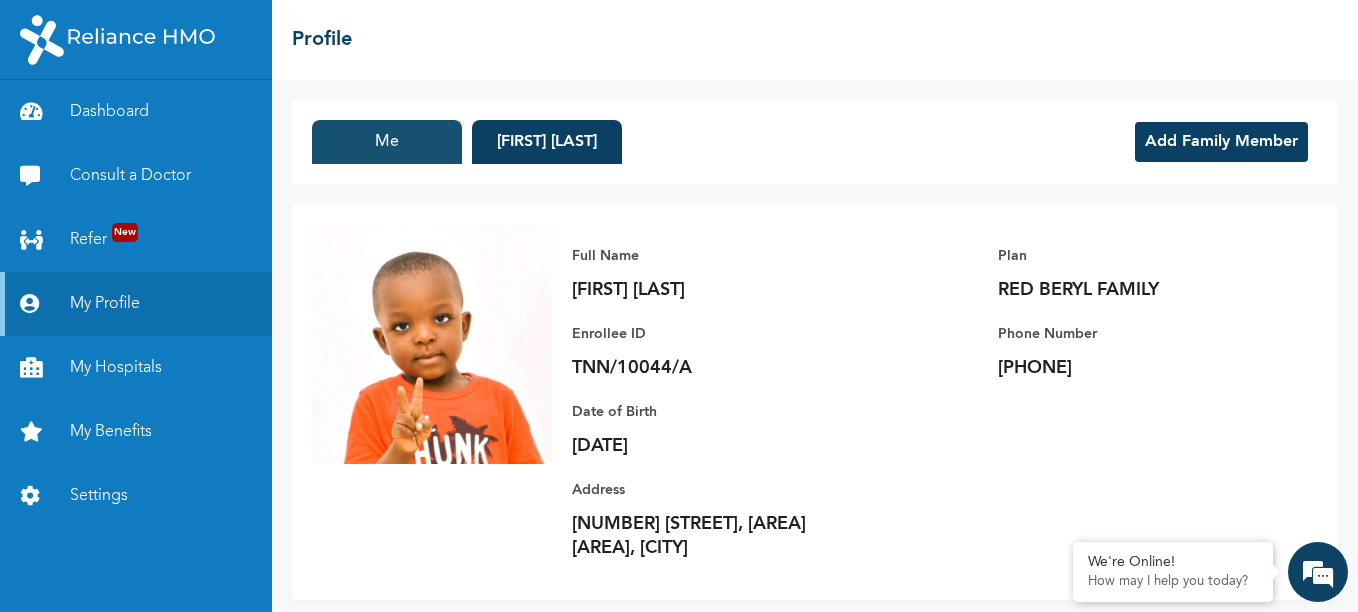 click on "Me" at bounding box center (387, 142) 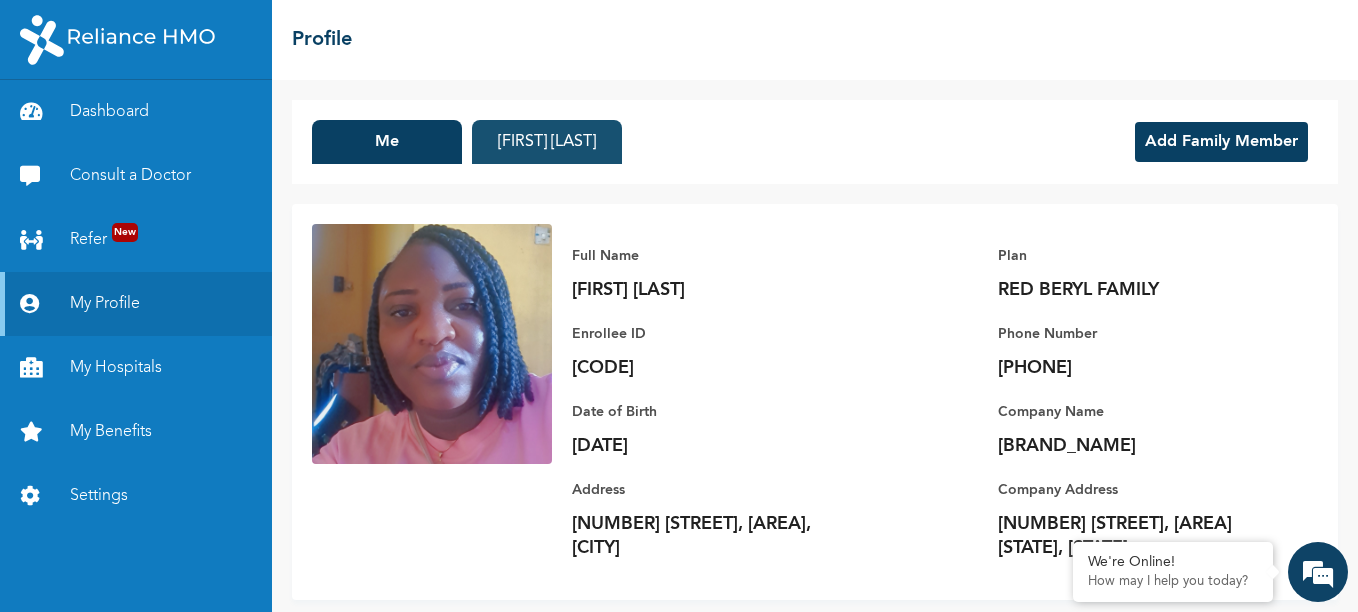 click on "[FIRST] [LAST]" at bounding box center (547, 142) 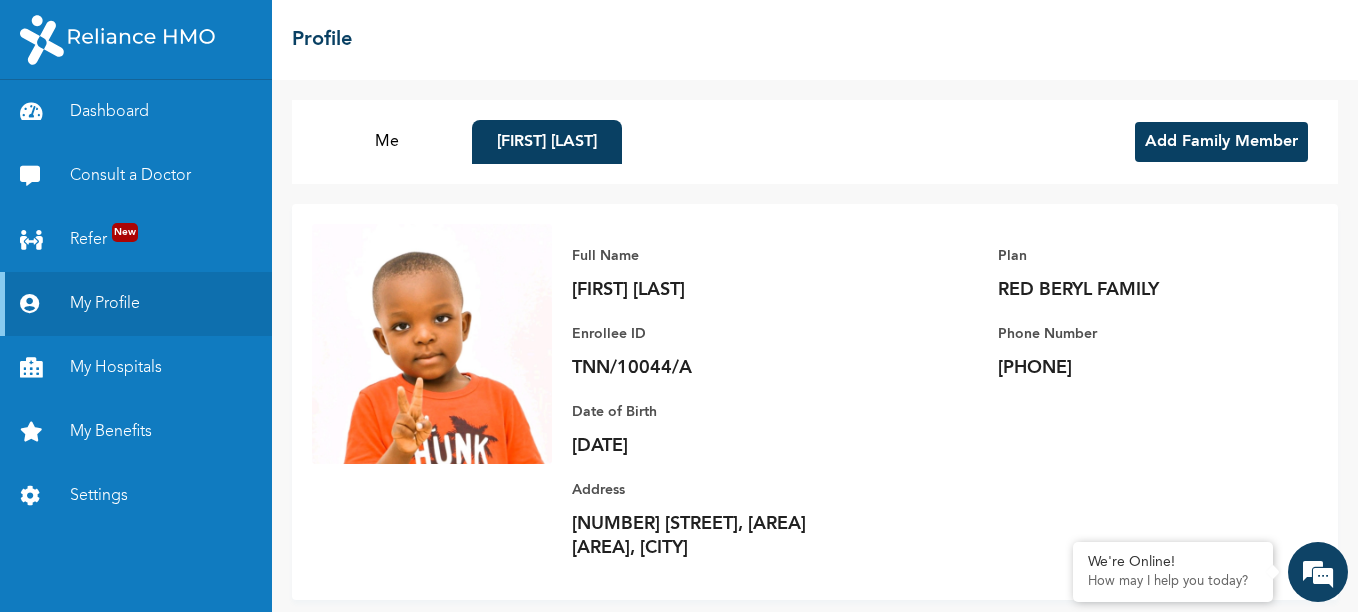 click on "Me [NAME] [NAME] Add Family Member" at bounding box center [815, 142] 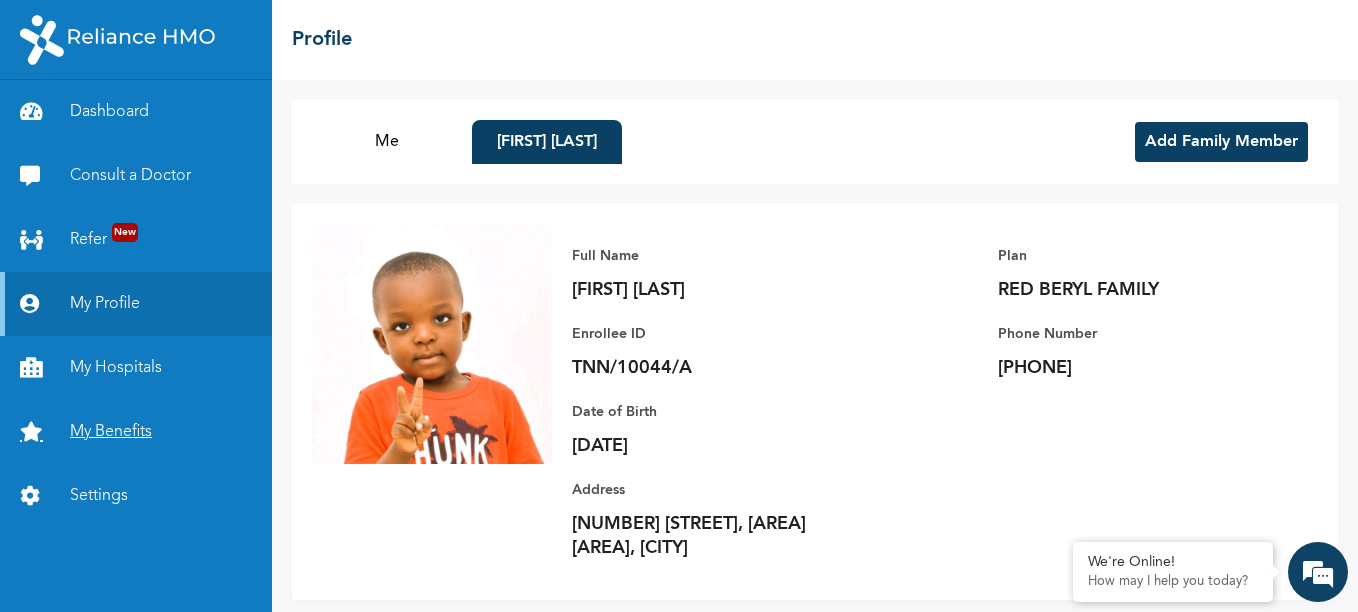 click on "My Benefits" at bounding box center (136, 432) 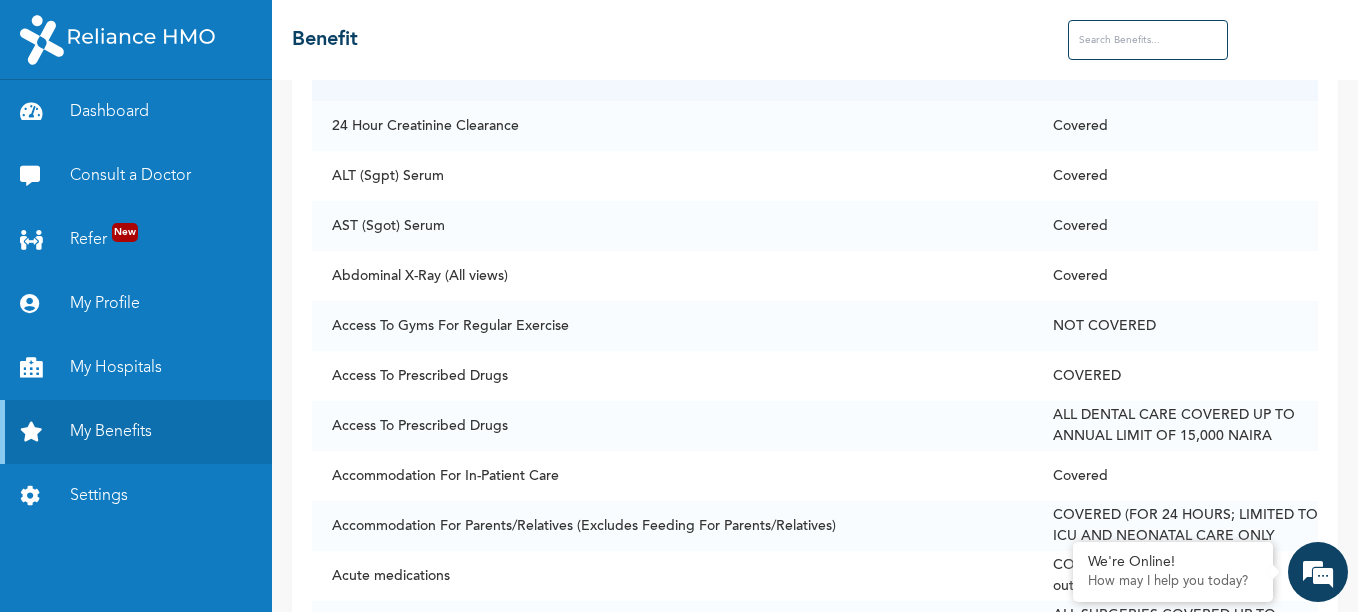 scroll, scrollTop: 213, scrollLeft: 0, axis: vertical 